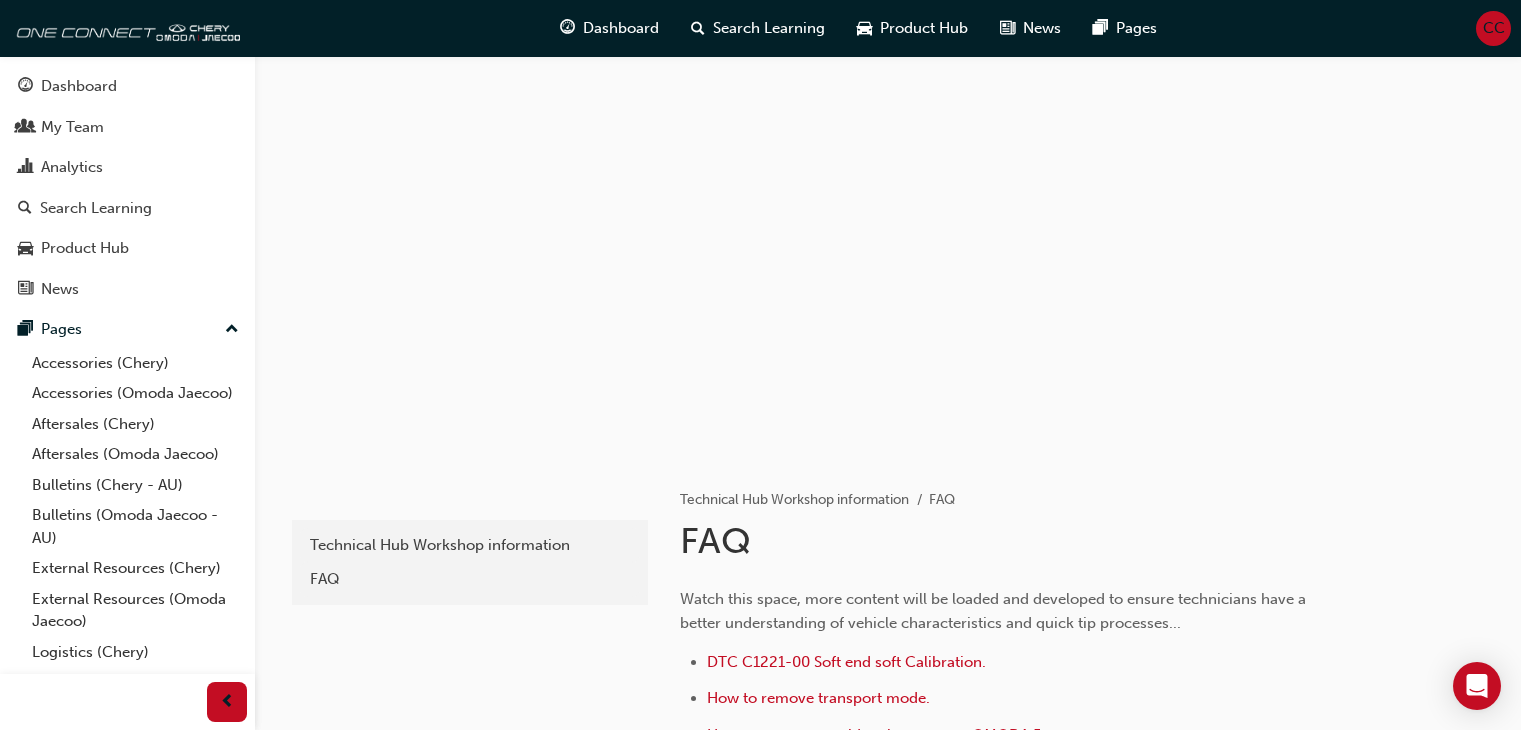 scroll, scrollTop: 0, scrollLeft: 0, axis: both 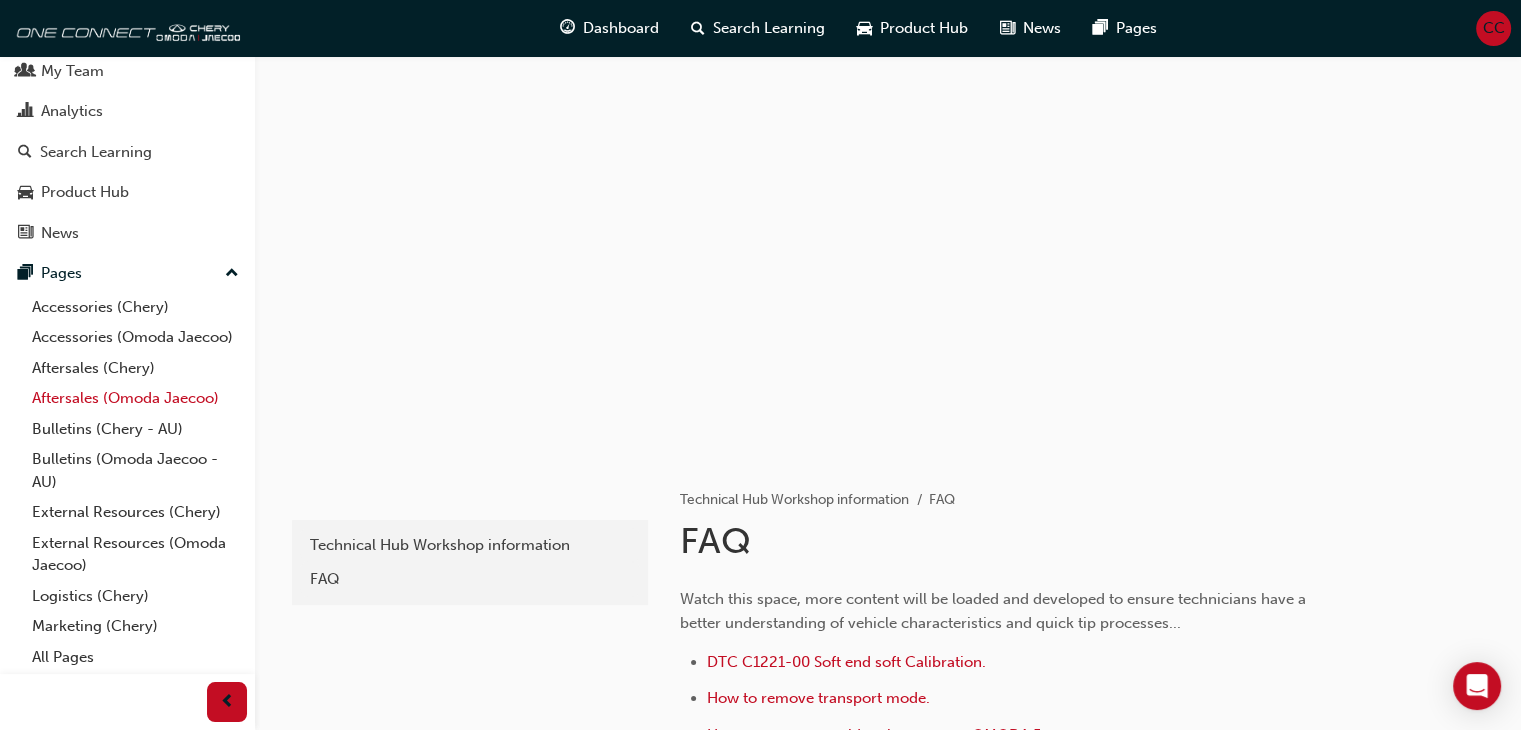 click on "Aftersales (Omoda Jaecoo)" at bounding box center (135, 398) 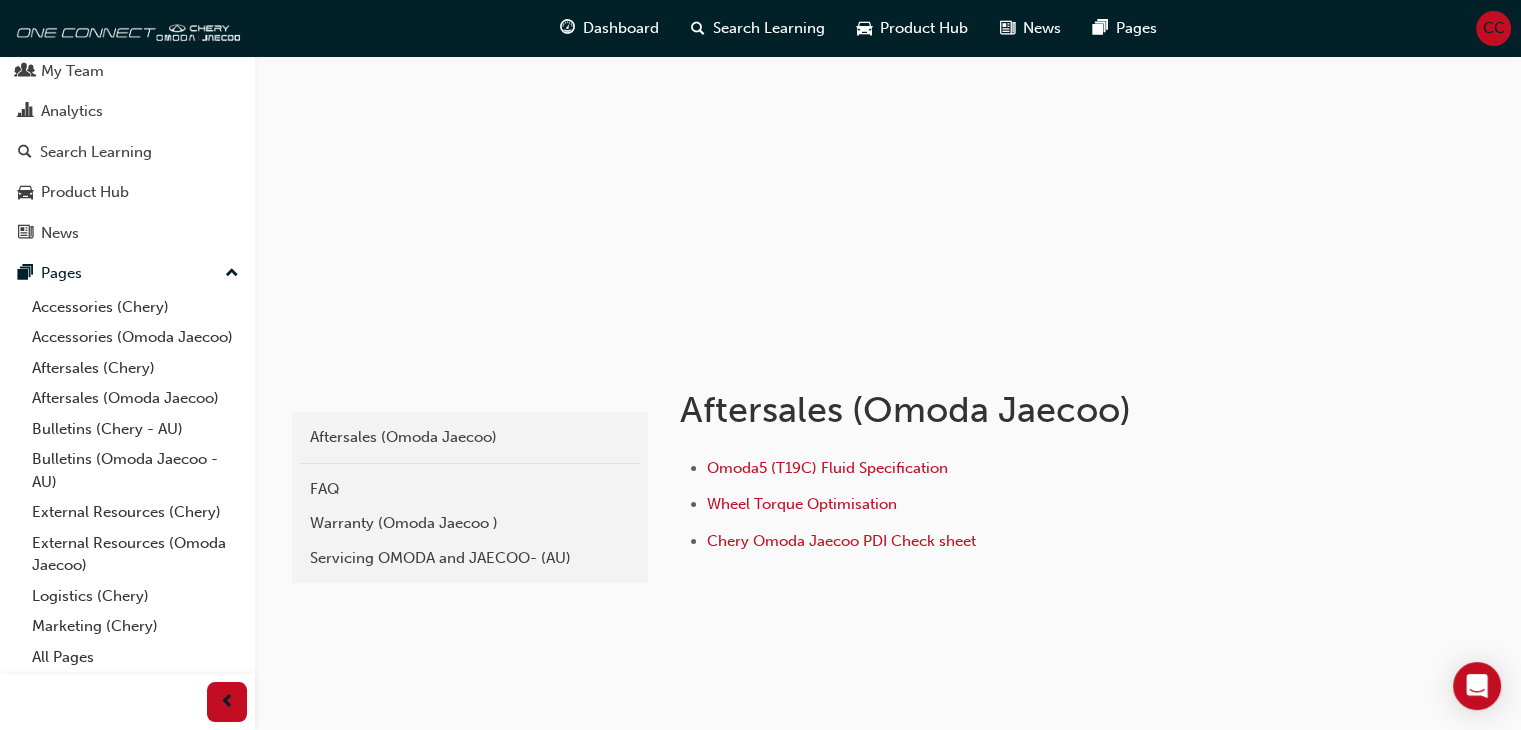 scroll, scrollTop: 128, scrollLeft: 0, axis: vertical 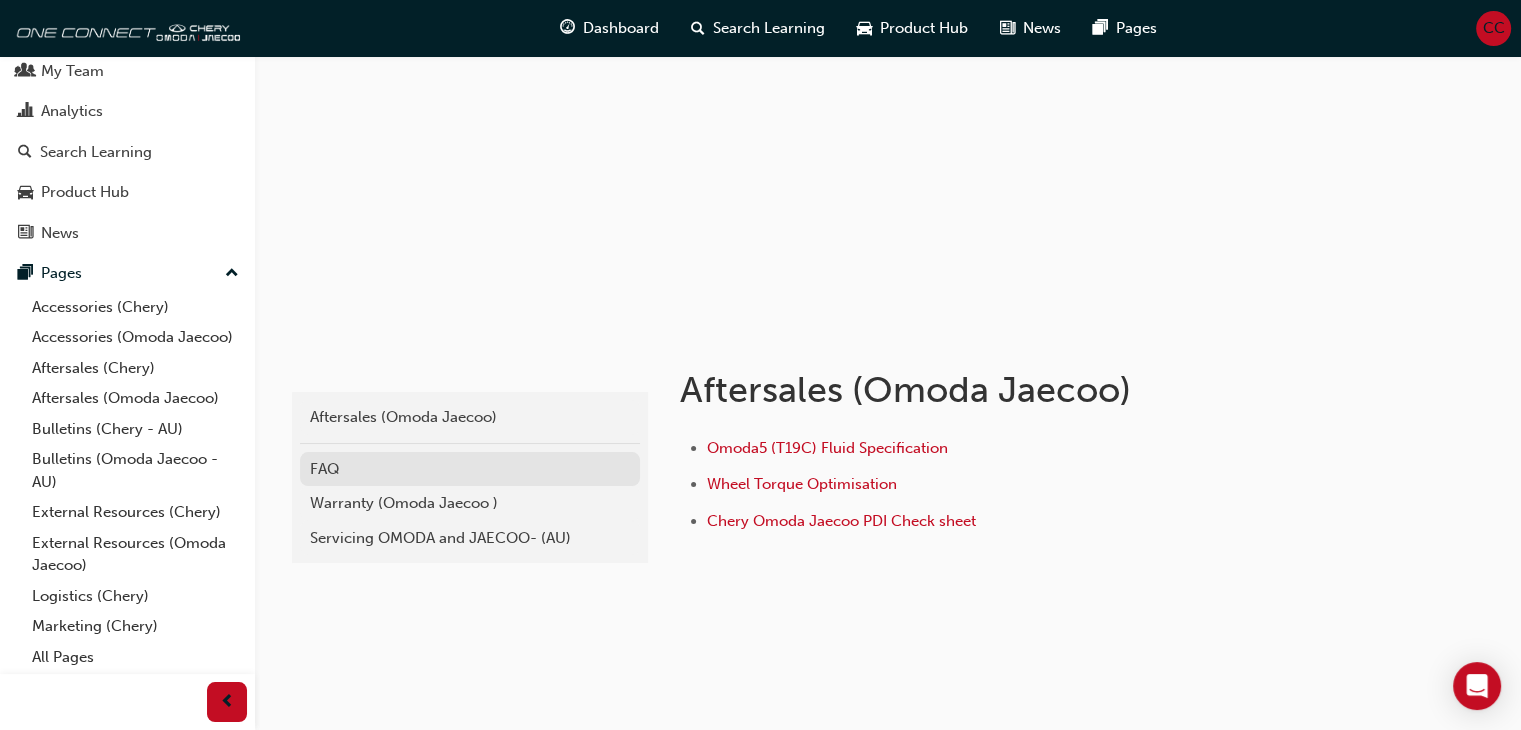 click on "FAQ" at bounding box center [470, 469] 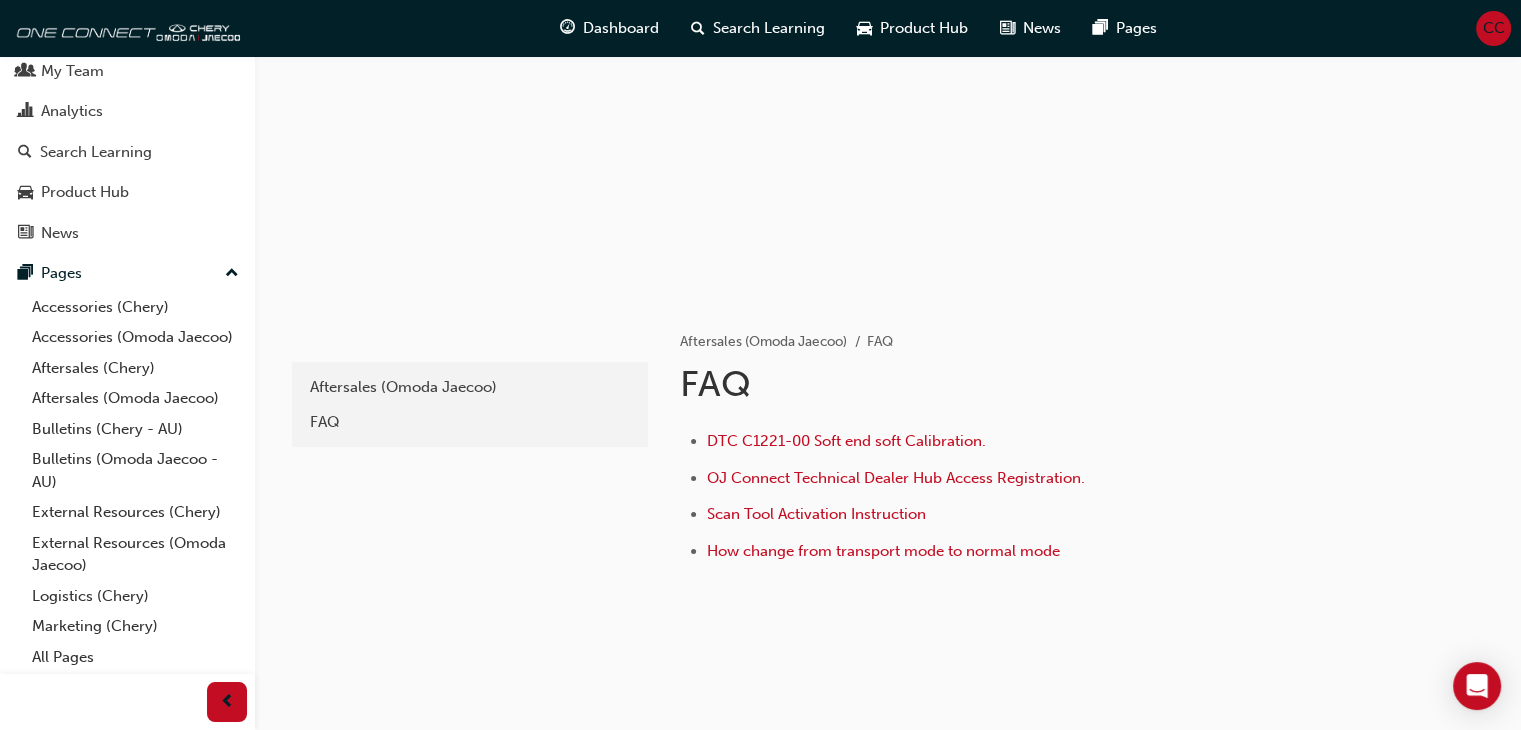 scroll, scrollTop: 170, scrollLeft: 0, axis: vertical 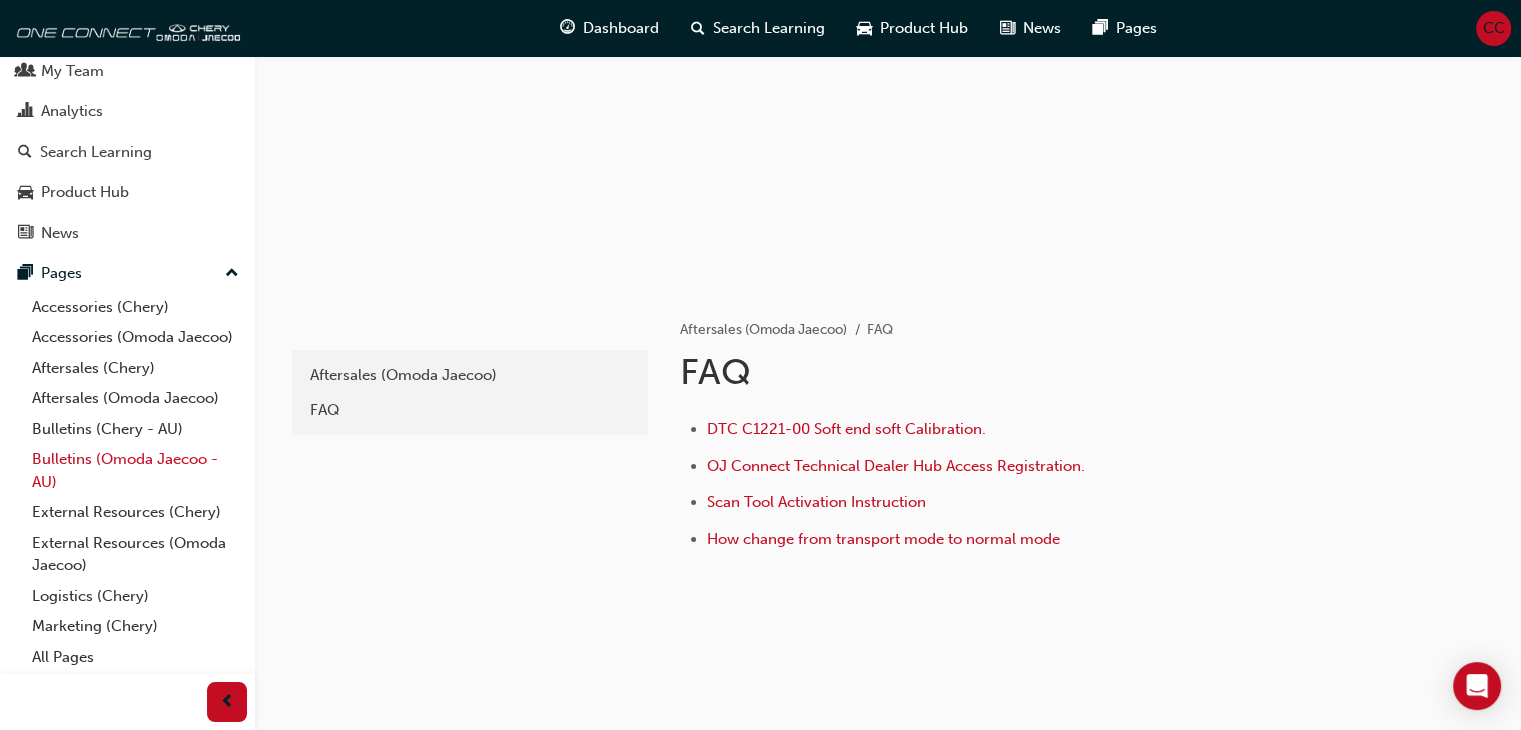 click on "Bulletins (Omoda Jaecoo - AU)" at bounding box center [135, 470] 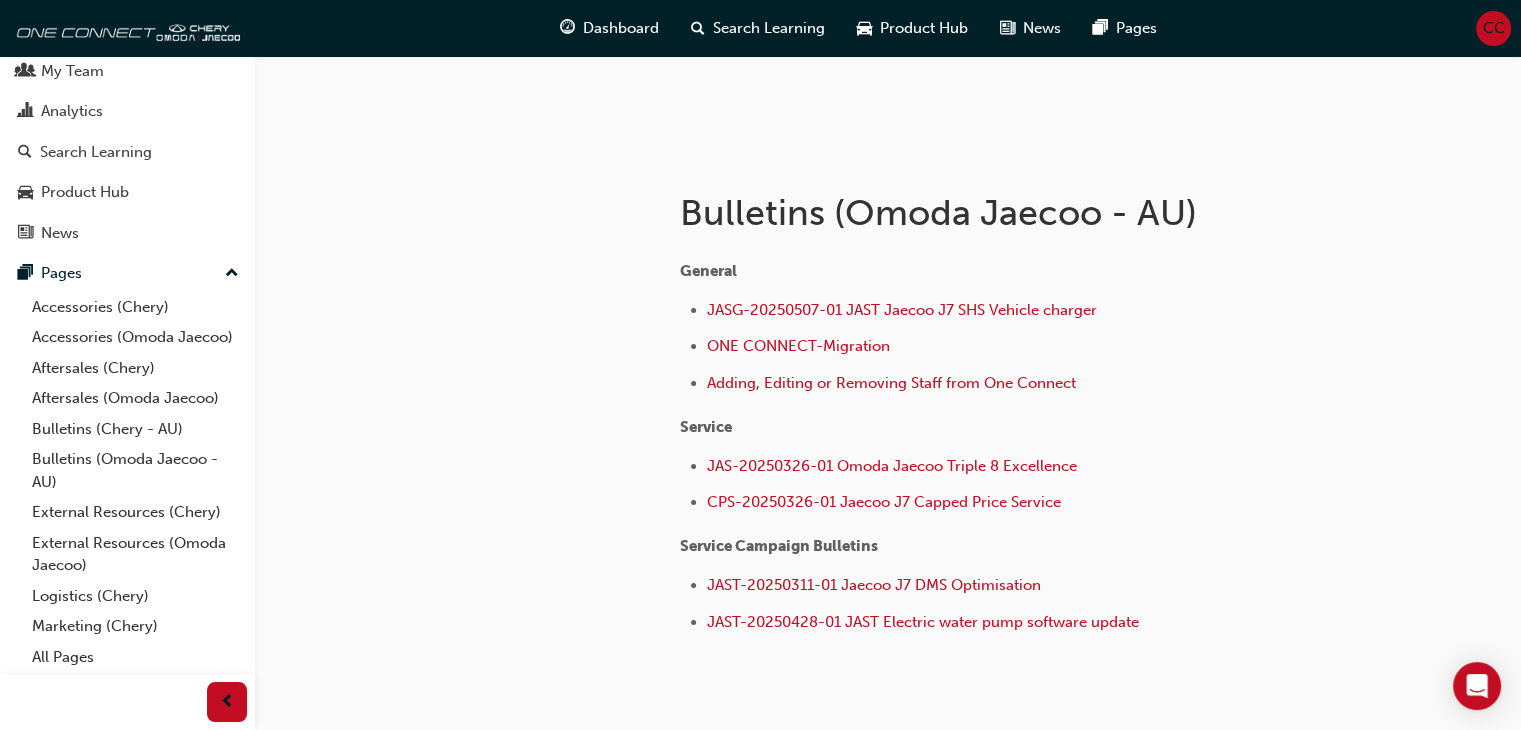 scroll, scrollTop: 307, scrollLeft: 0, axis: vertical 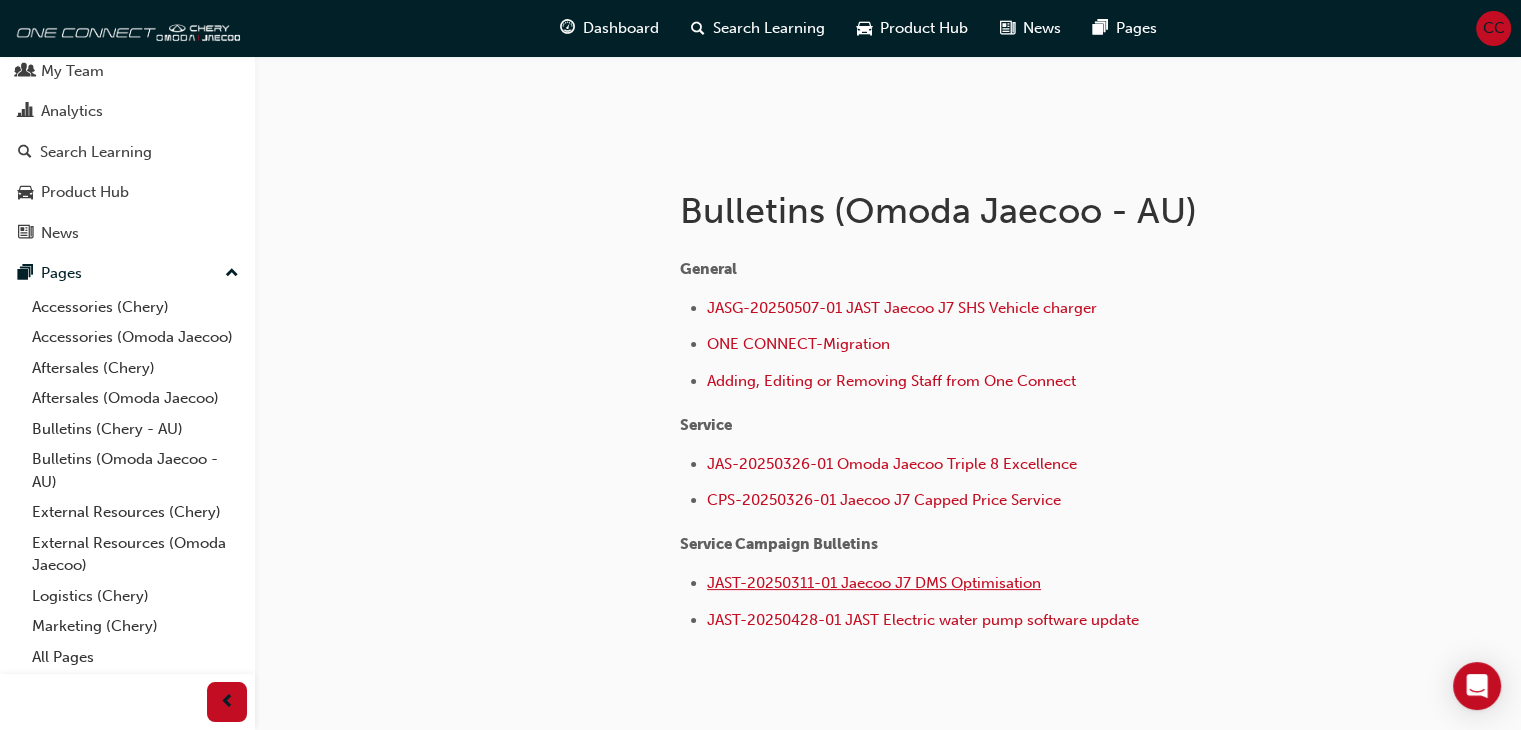 click on "JAST-20250311-01 Jaecoo J7 DMS Optimisation" at bounding box center [874, 583] 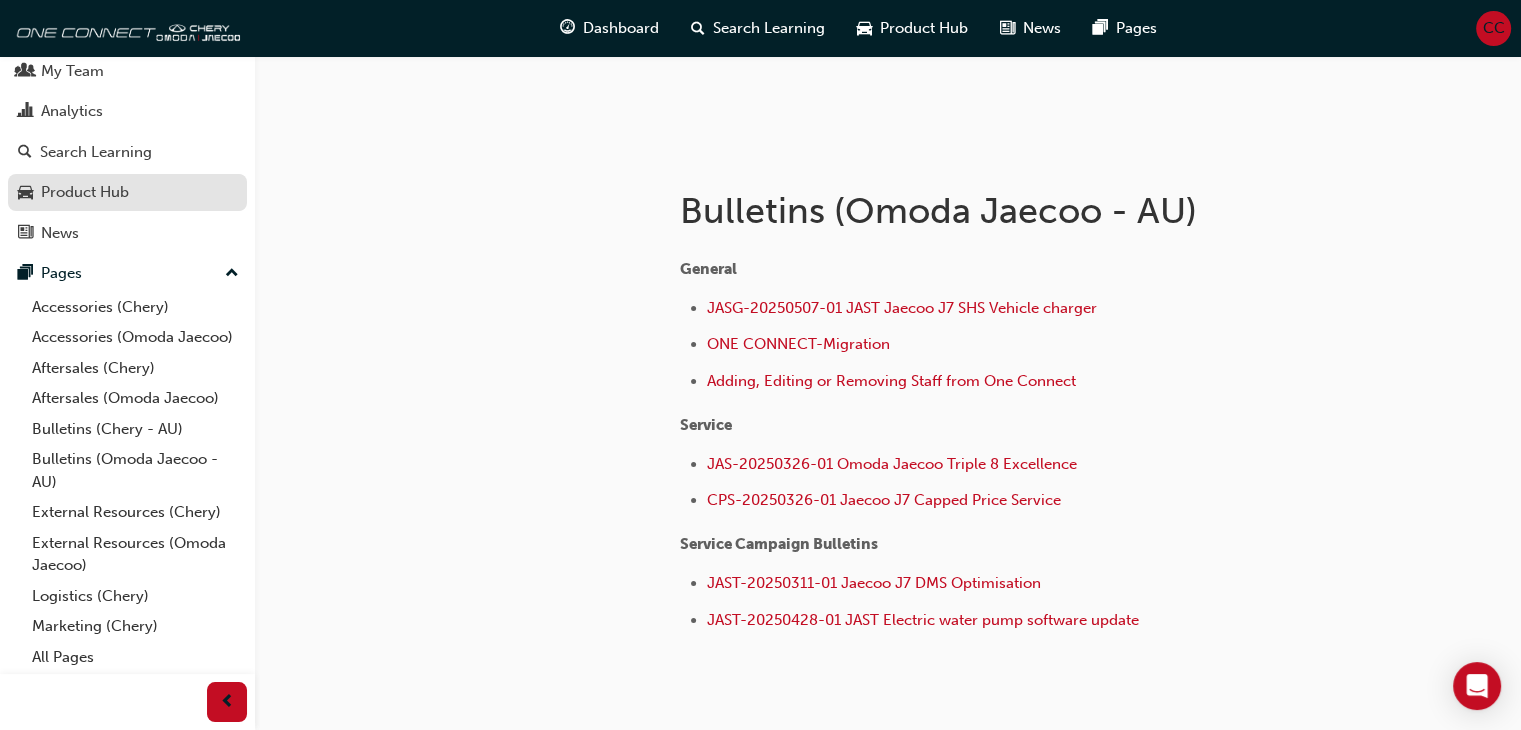 click on "Product Hub" at bounding box center (85, 192) 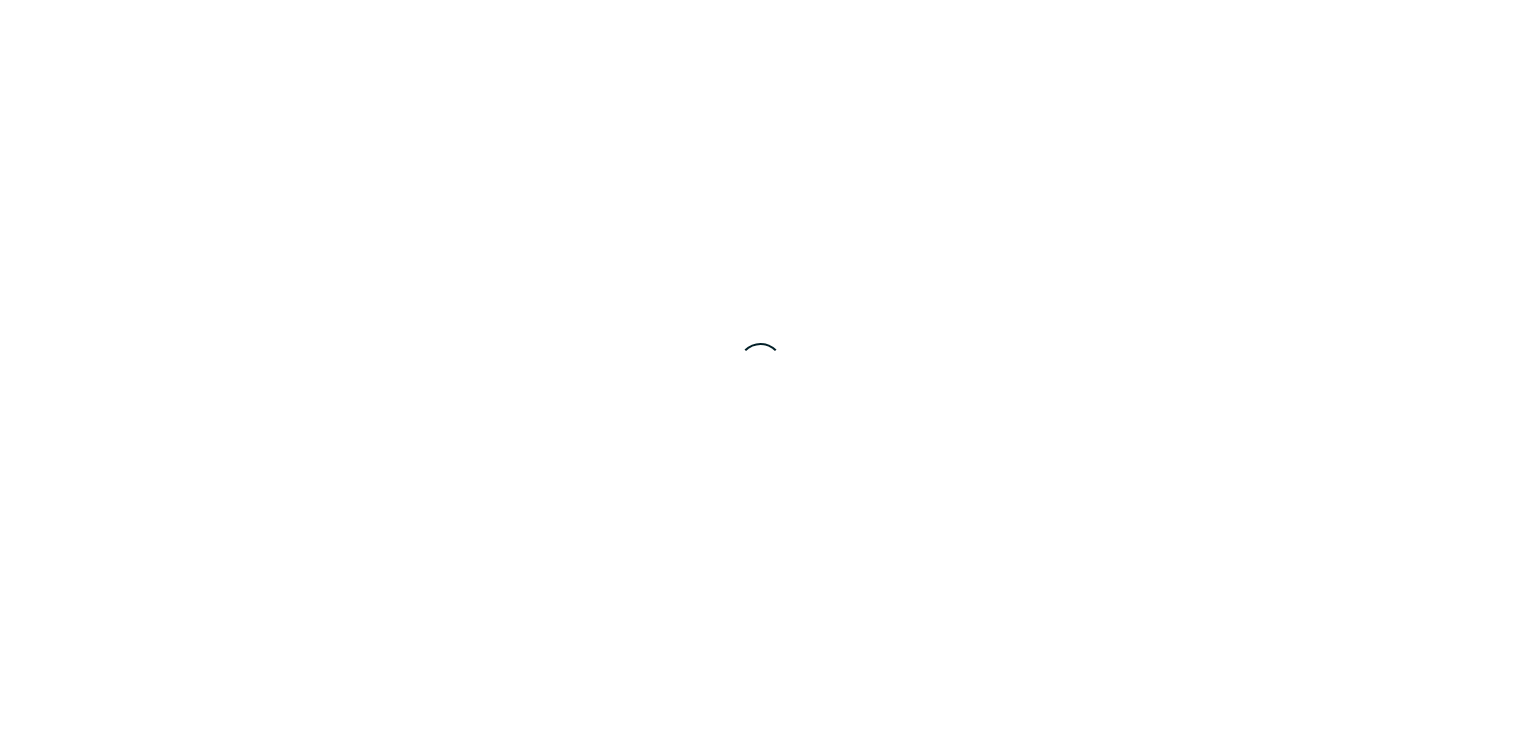 scroll, scrollTop: 0, scrollLeft: 0, axis: both 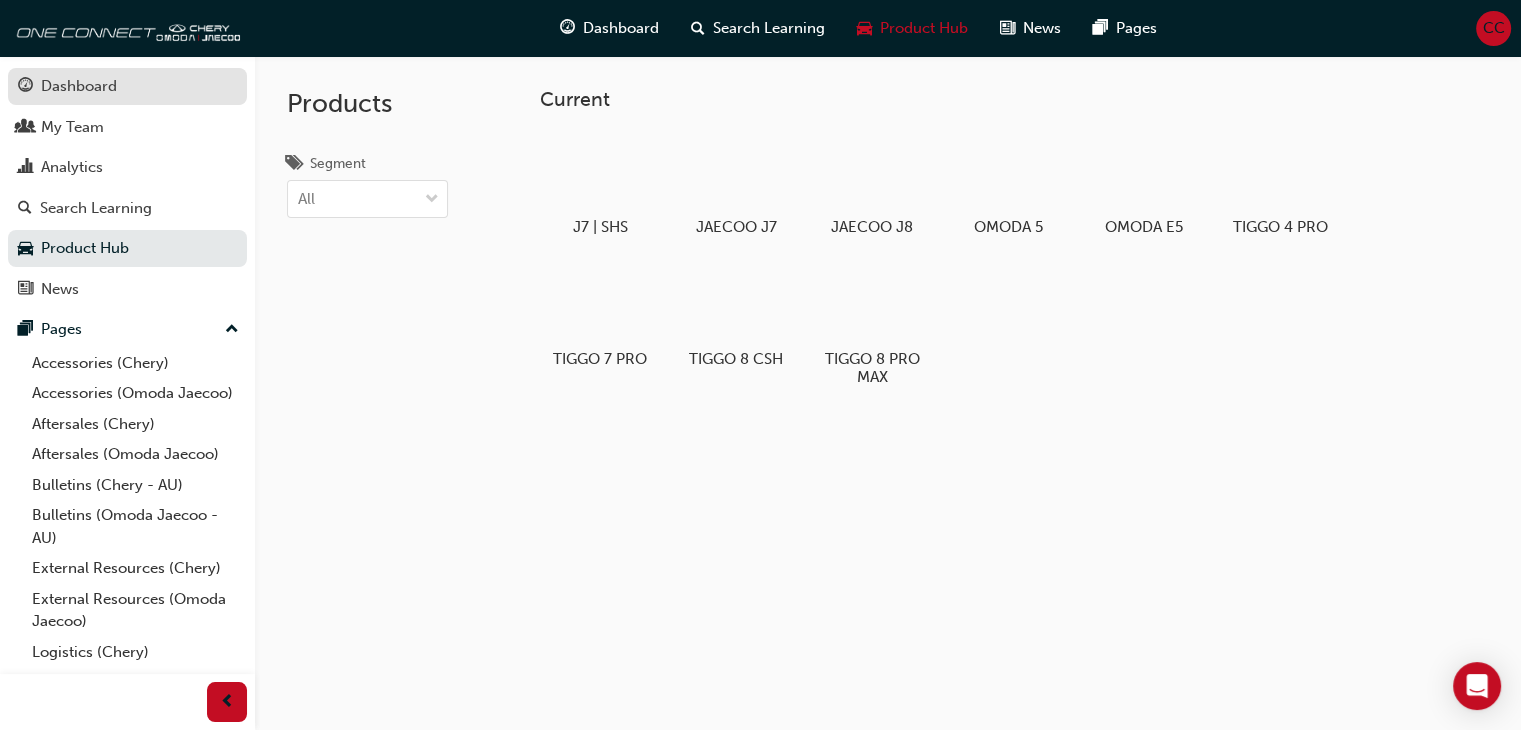 click on "Dashboard" at bounding box center [79, 86] 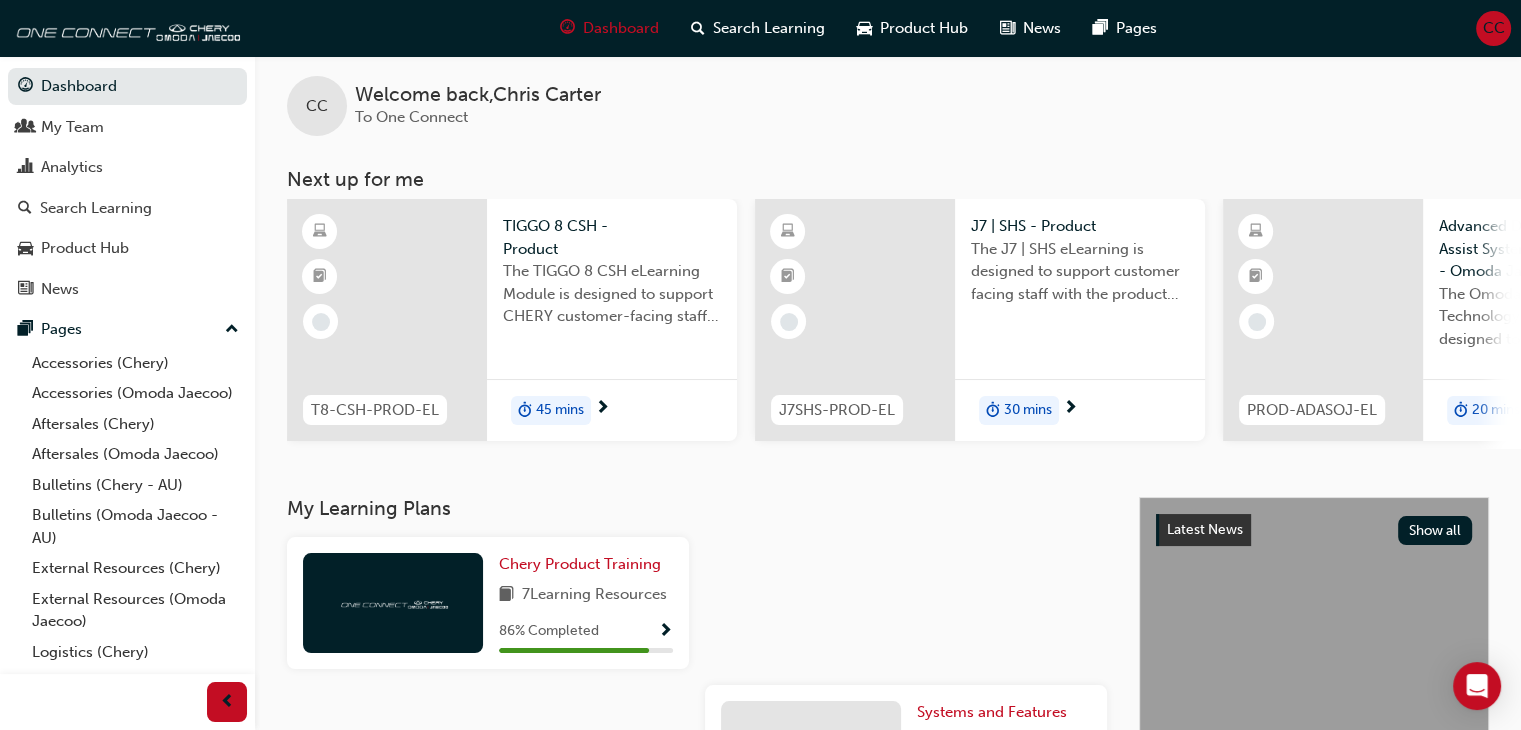 scroll, scrollTop: 0, scrollLeft: 0, axis: both 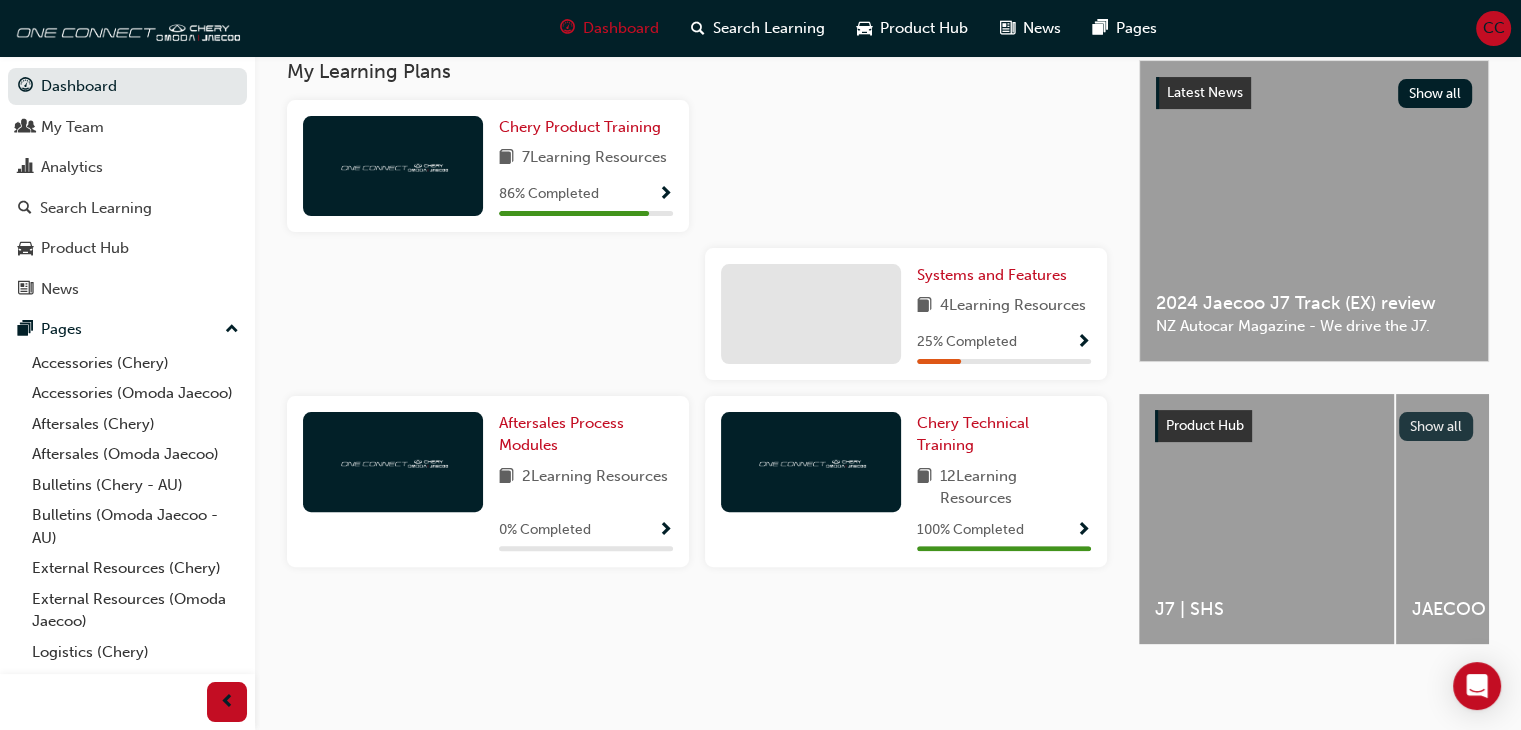click on "Show all" at bounding box center [1436, 426] 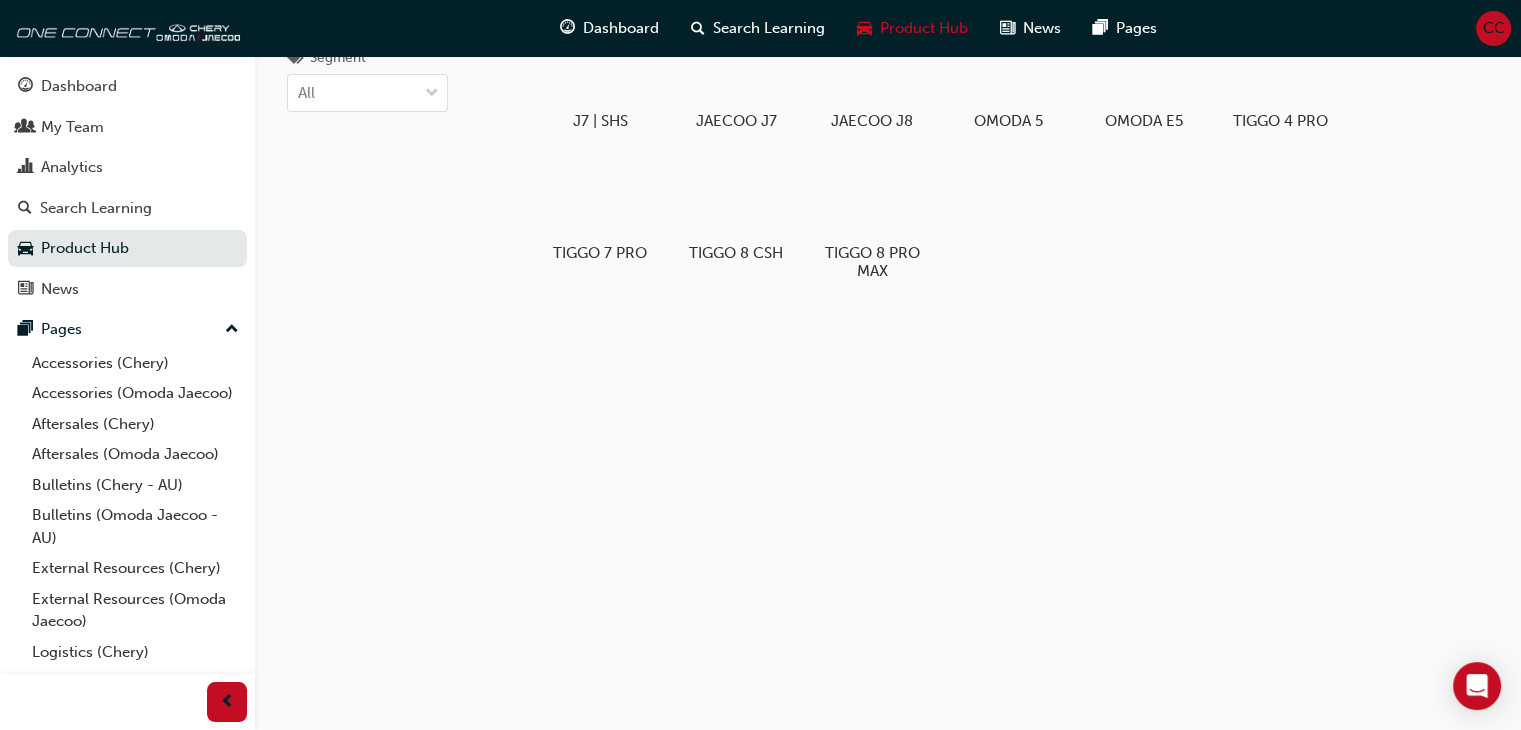 scroll, scrollTop: 106, scrollLeft: 0, axis: vertical 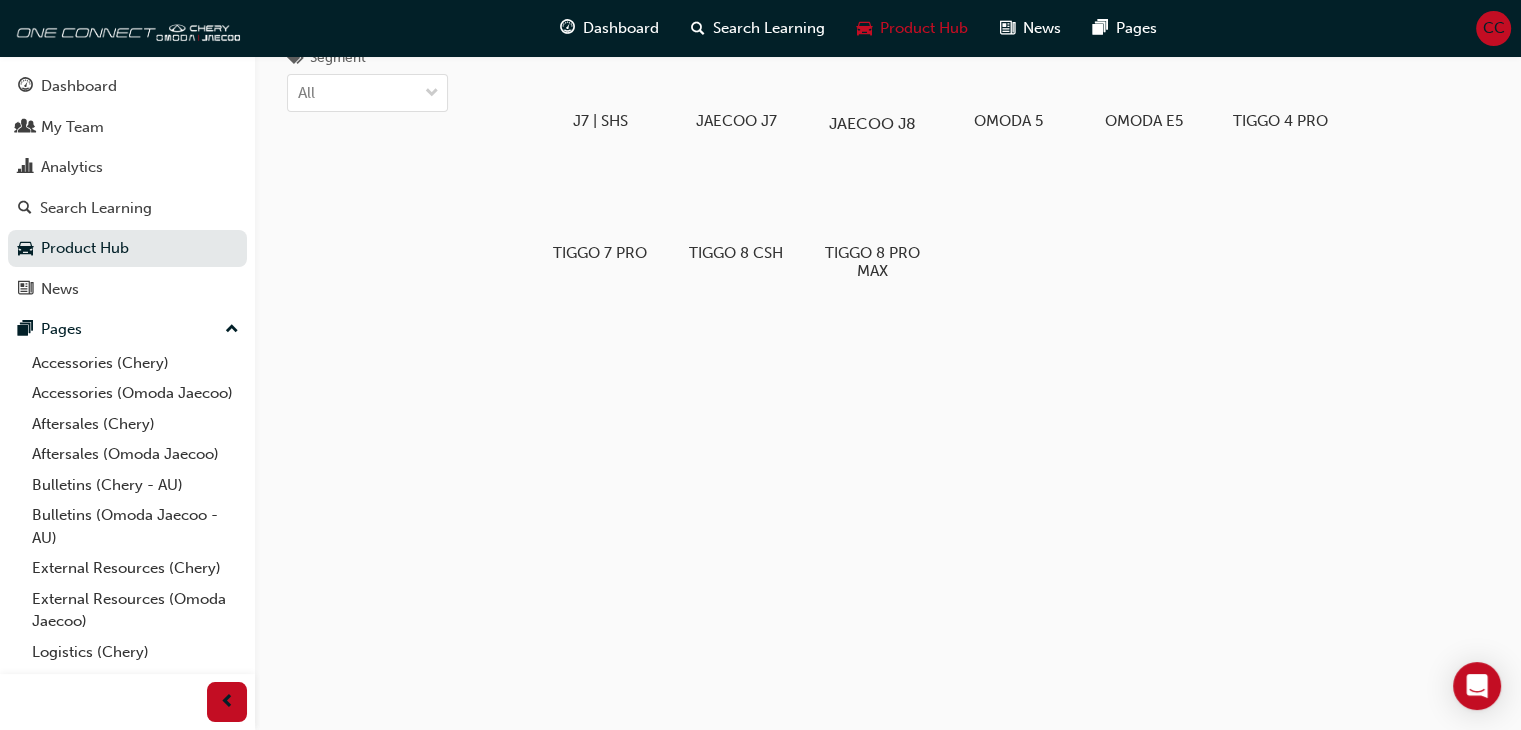 click on "JAECOO J8" at bounding box center [872, 123] 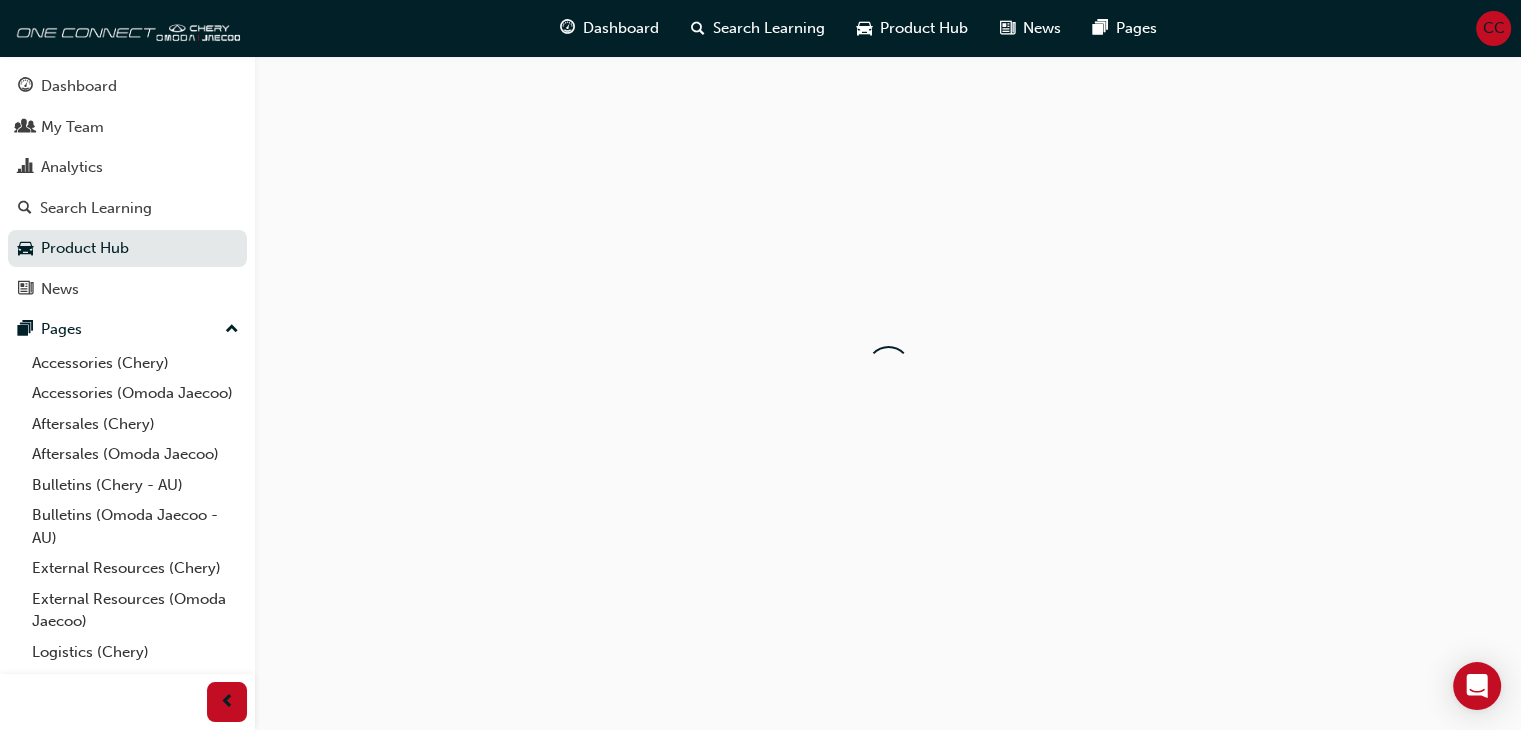 scroll, scrollTop: 0, scrollLeft: 0, axis: both 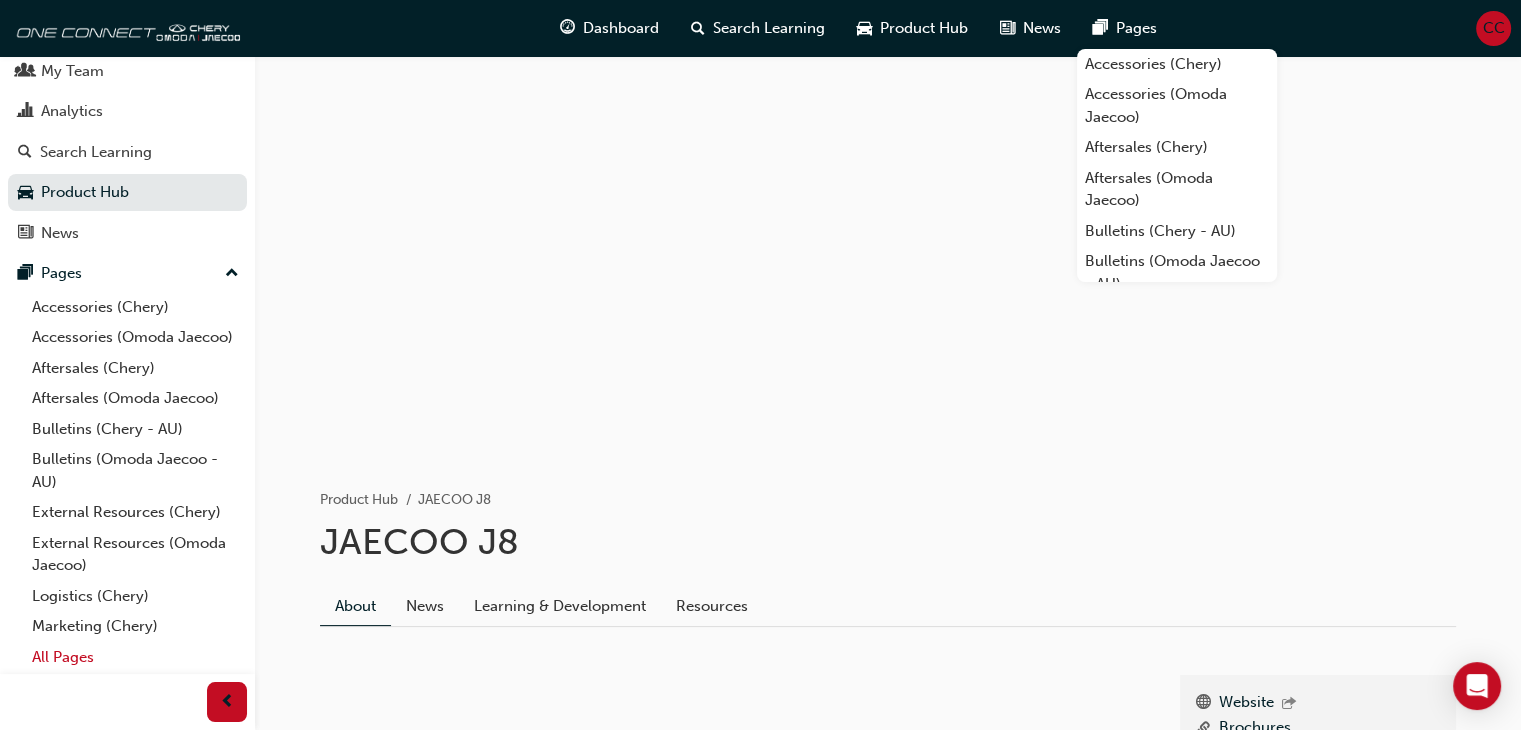 click on "All Pages" at bounding box center (135, 657) 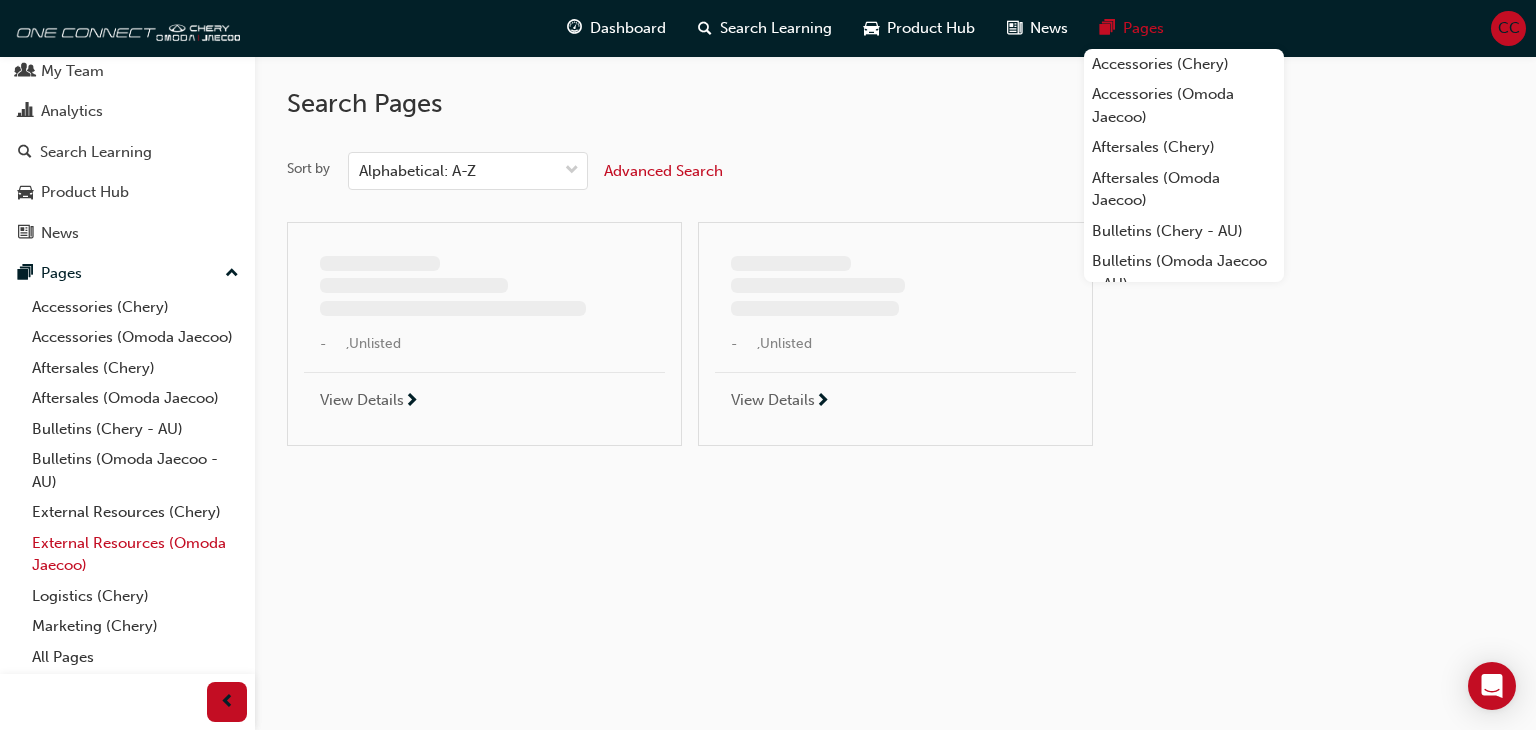 click on "External Resources (Omoda Jaecoo)" at bounding box center [135, 554] 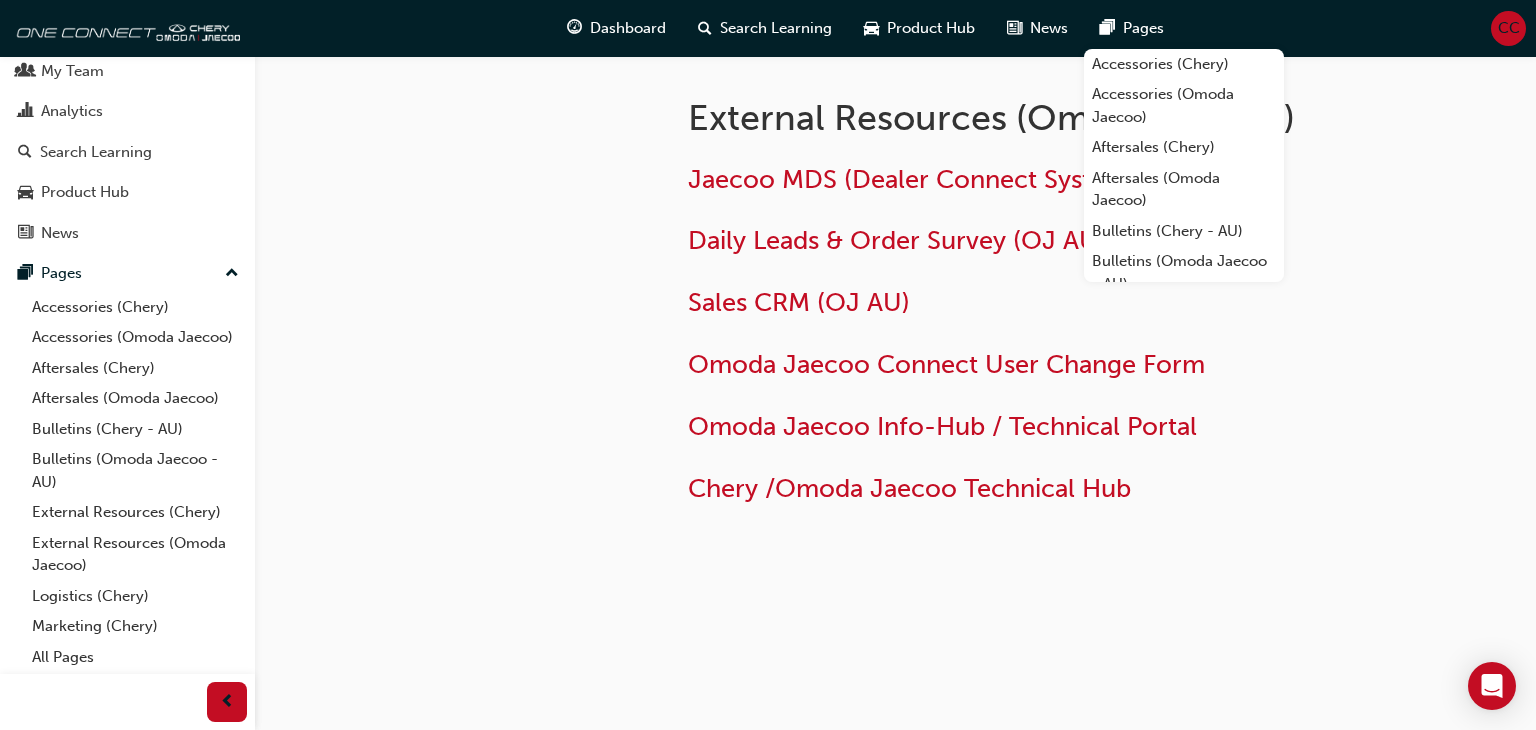 click on "External Resources (Omoda Jaecoo)   Jaecoo MDS (Dealer Connect System)     Daily Leads & Order Survey (OJ AU)     Sales CRM (OJ AU)     Omoda Jaecoo Connect User Change Form     Omoda Jaecoo Info-Hub / Technical Portal      Chery /Omoda Jaecoo Technical Hub" 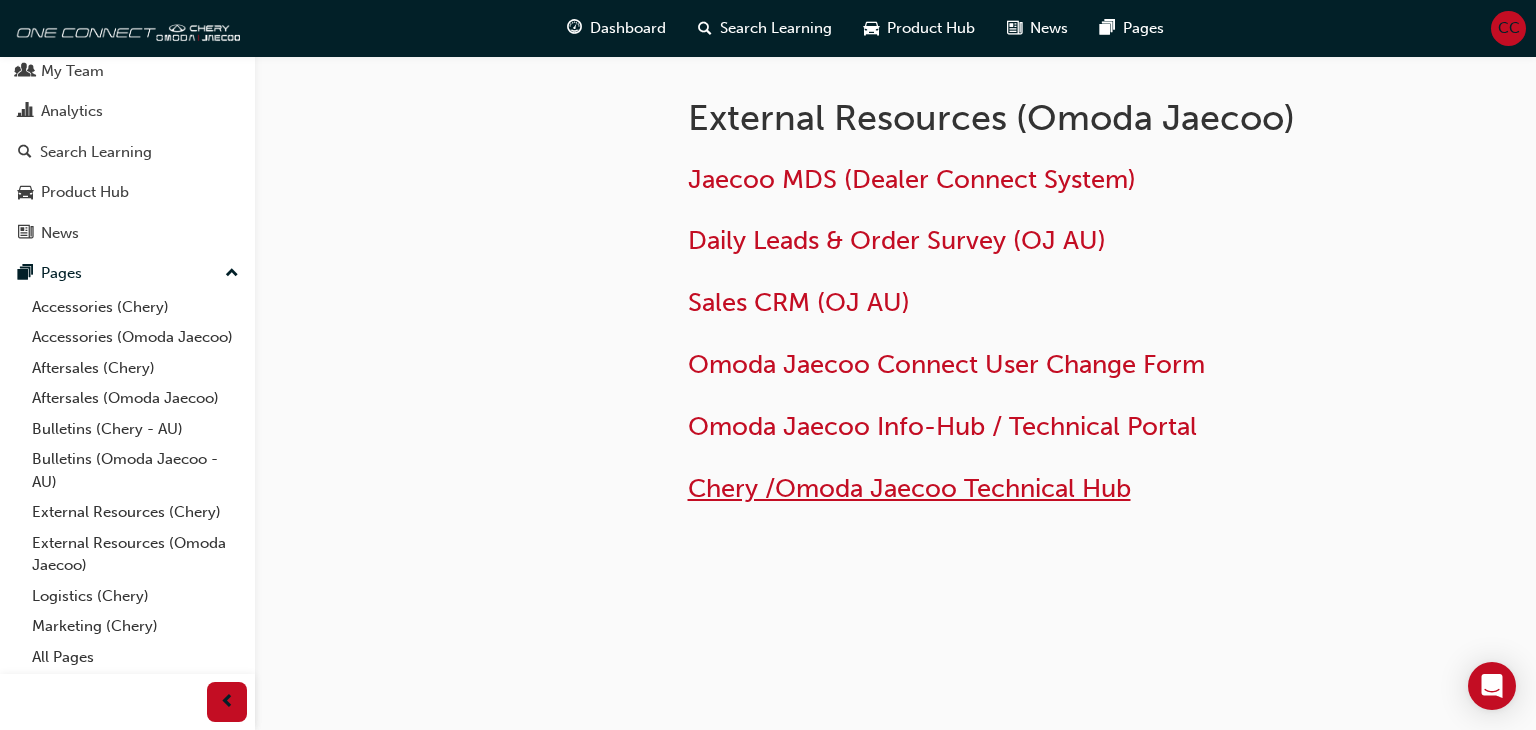 click on "Chery /Omoda Jaecoo Technical Hub" at bounding box center [909, 488] 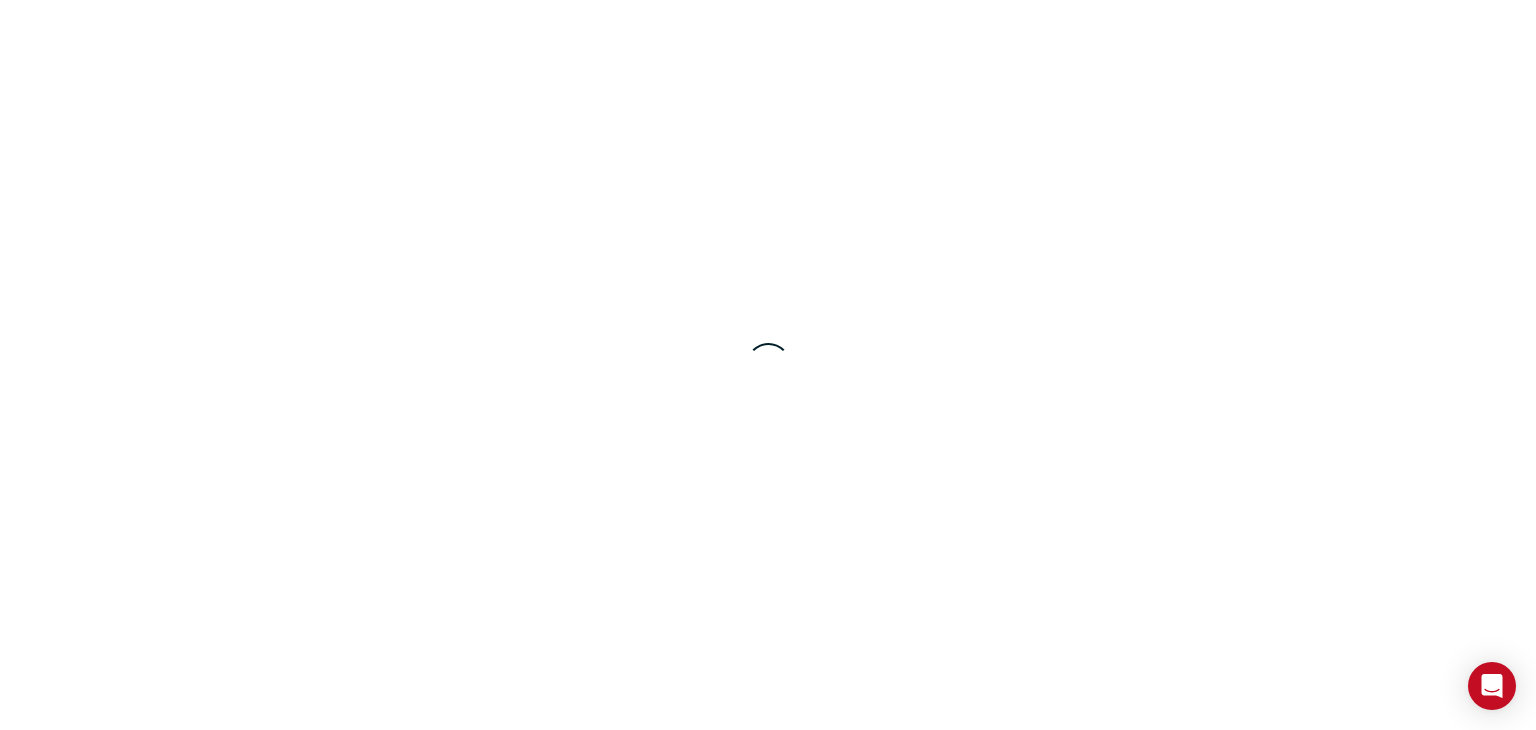 scroll, scrollTop: 0, scrollLeft: 0, axis: both 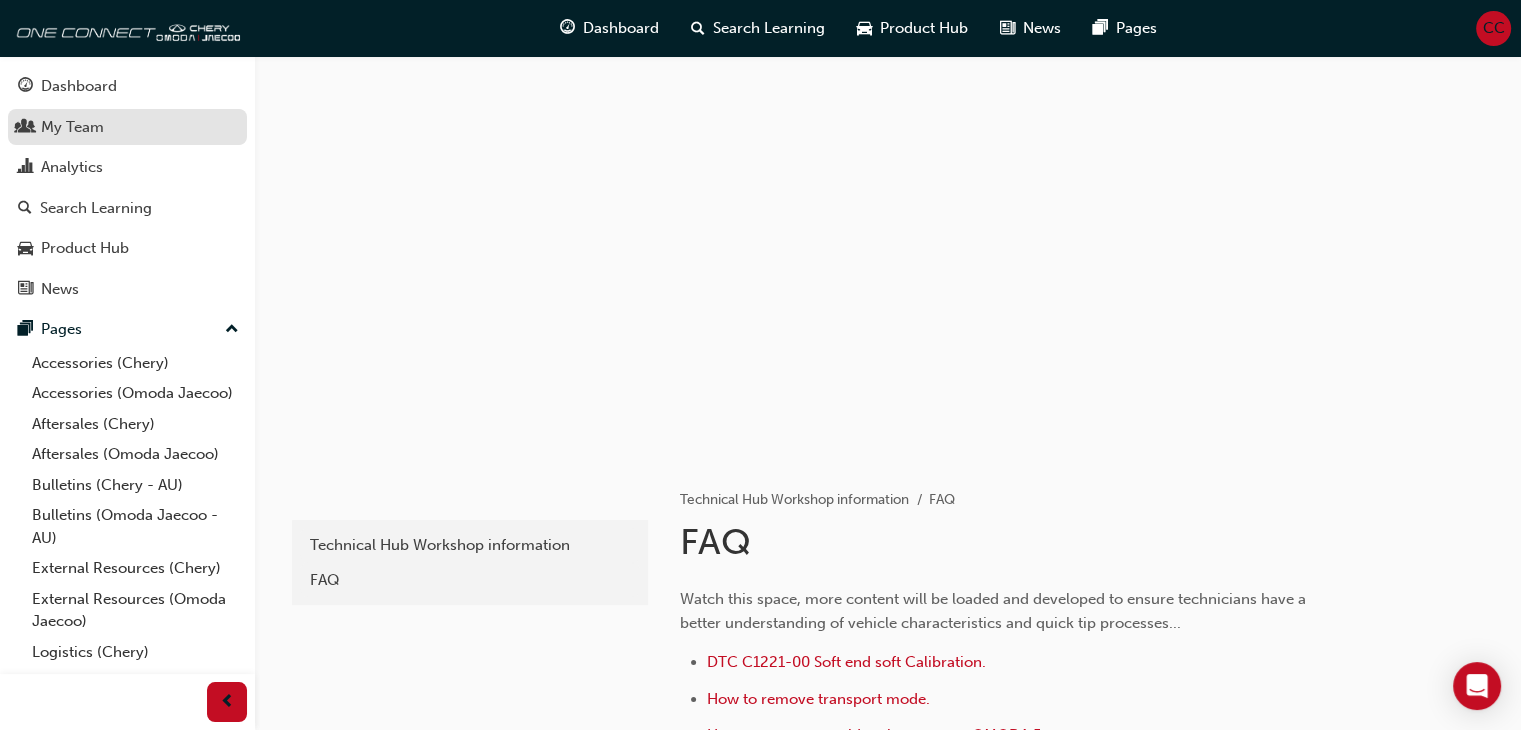 click on "My Team" at bounding box center [72, 127] 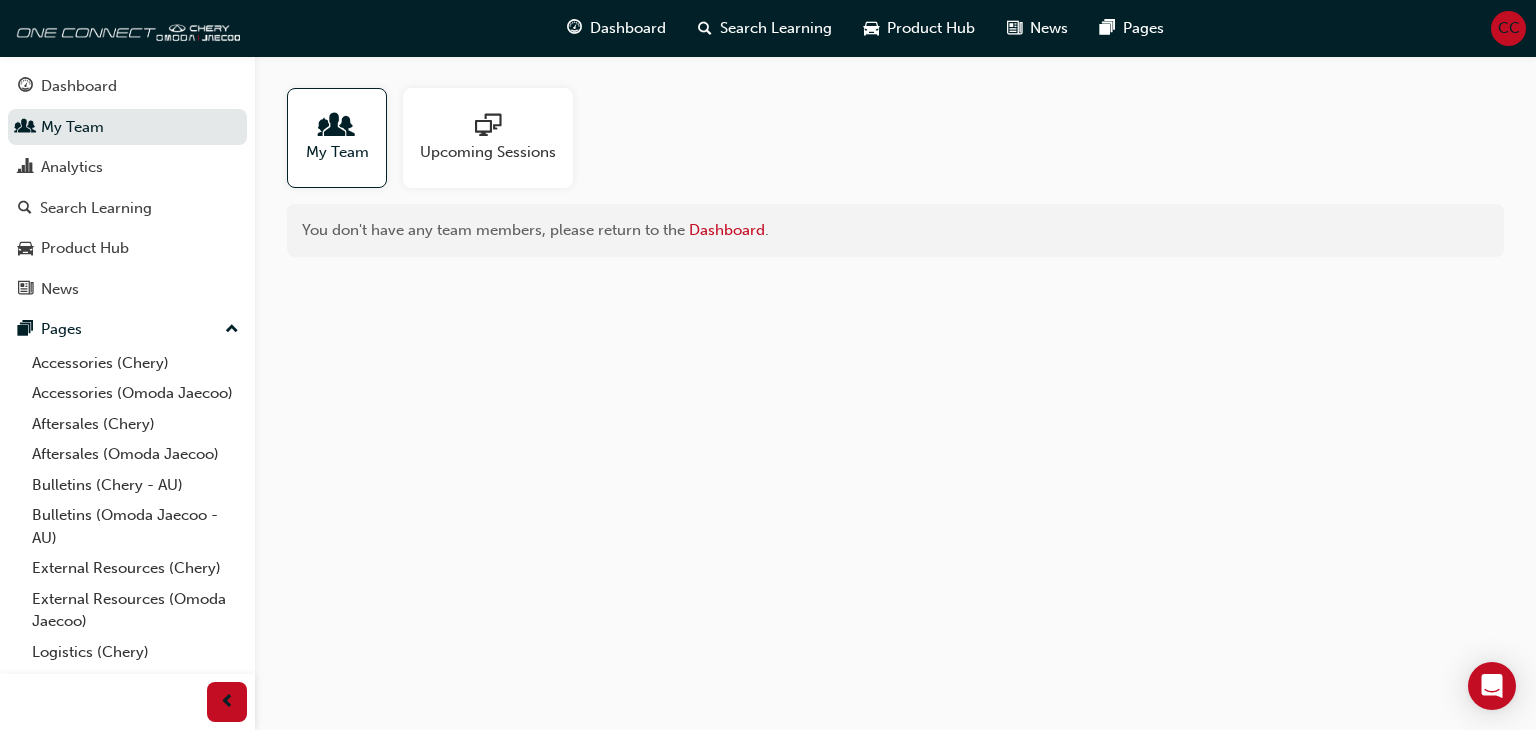 scroll, scrollTop: 80, scrollLeft: 0, axis: vertical 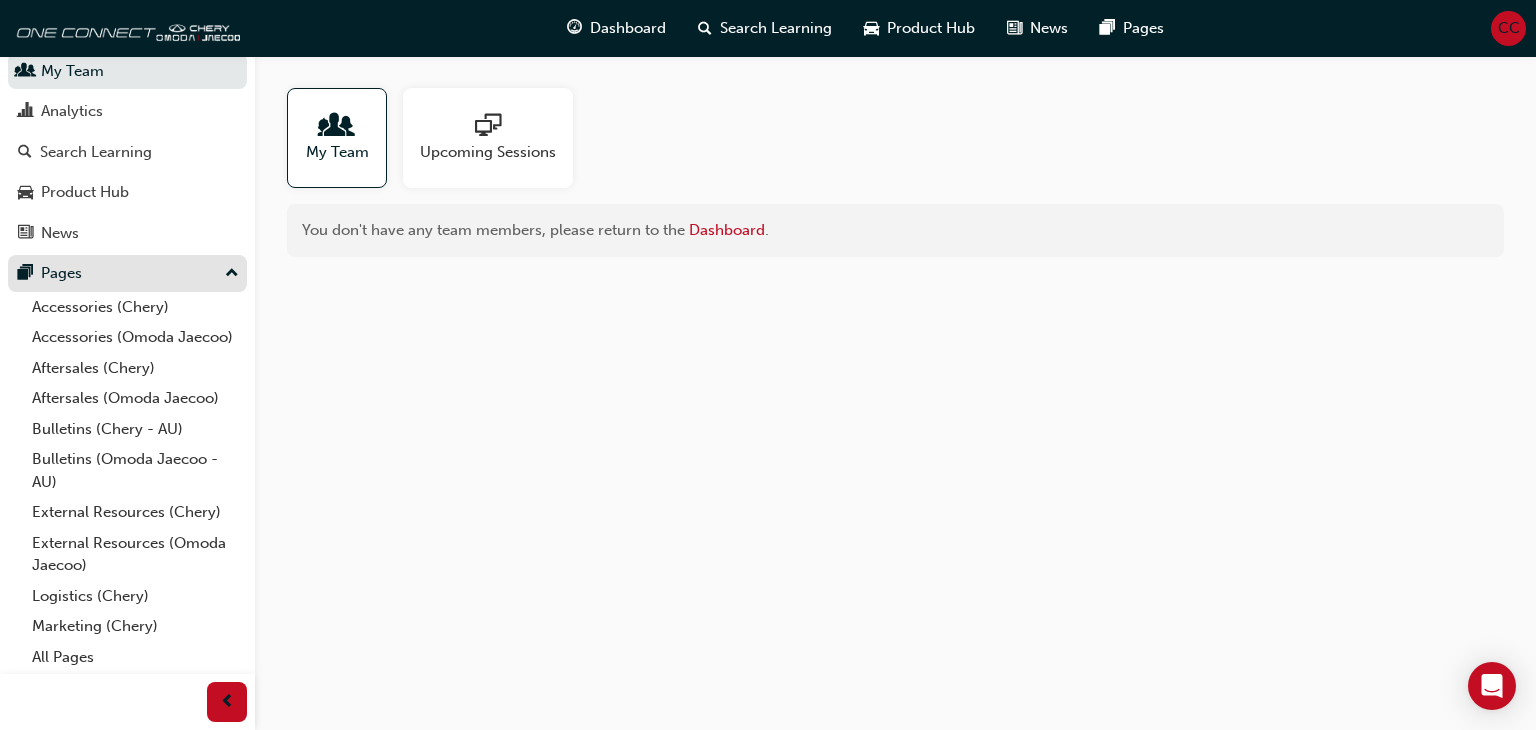 click on "Pages" at bounding box center [61, 273] 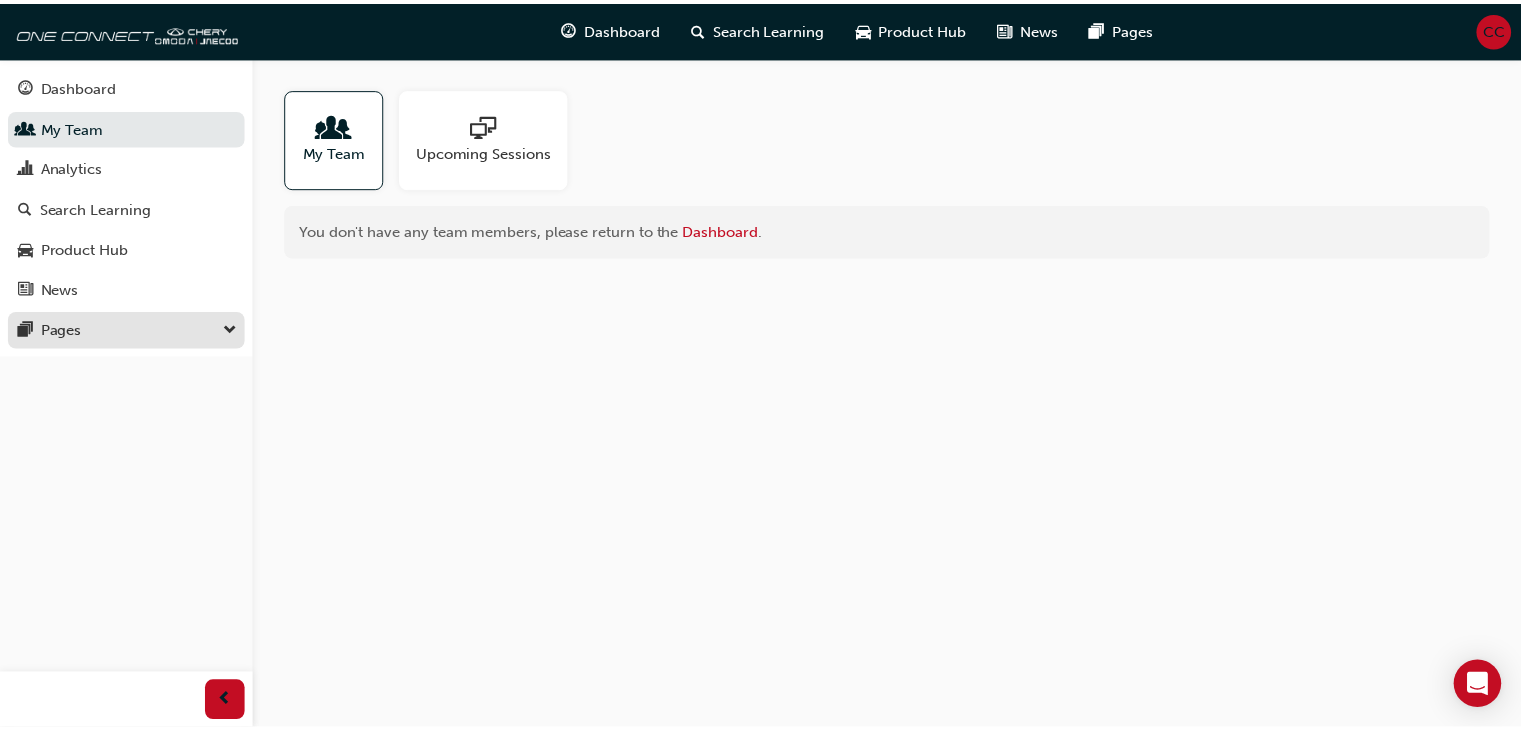 scroll, scrollTop: 0, scrollLeft: 0, axis: both 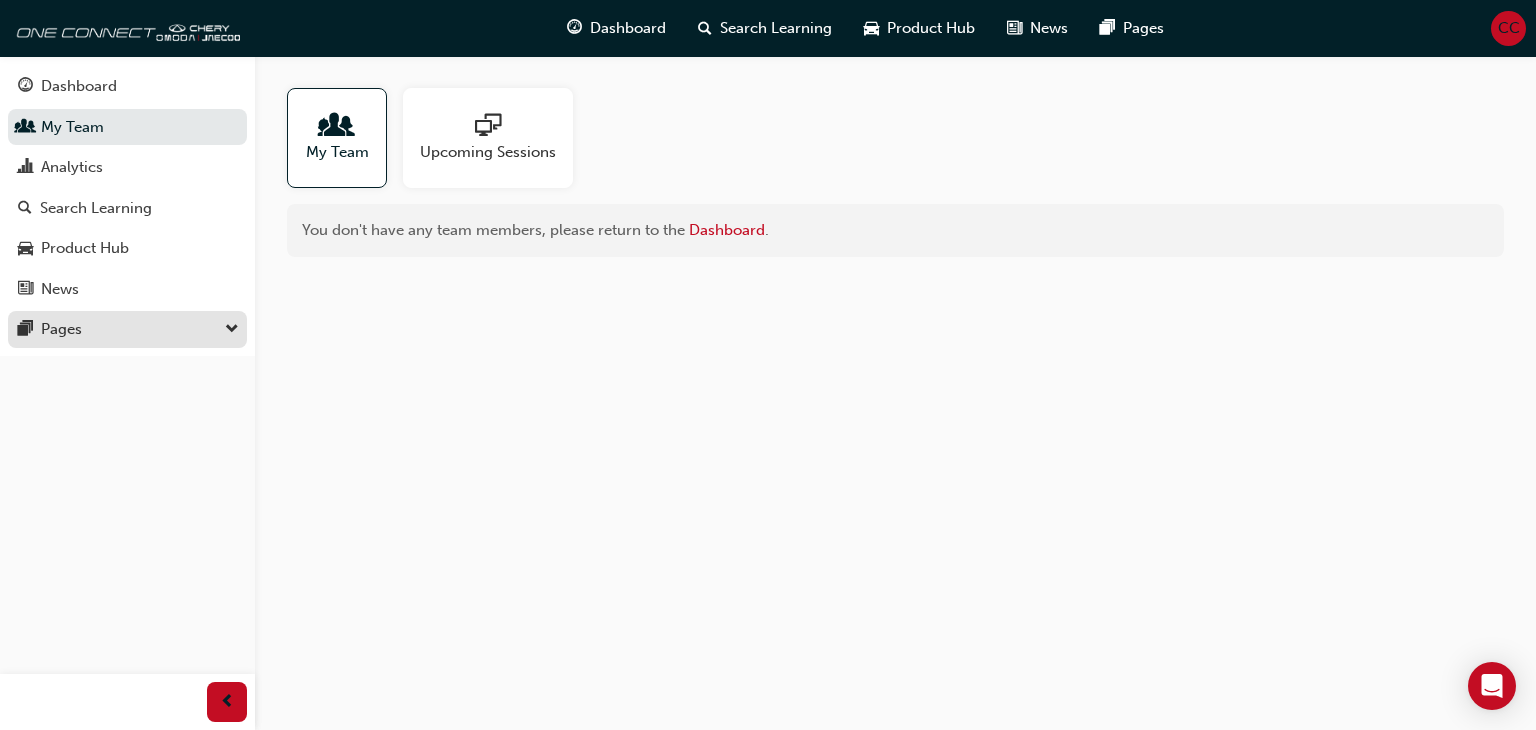 click on "Product Hub" at bounding box center [85, 248] 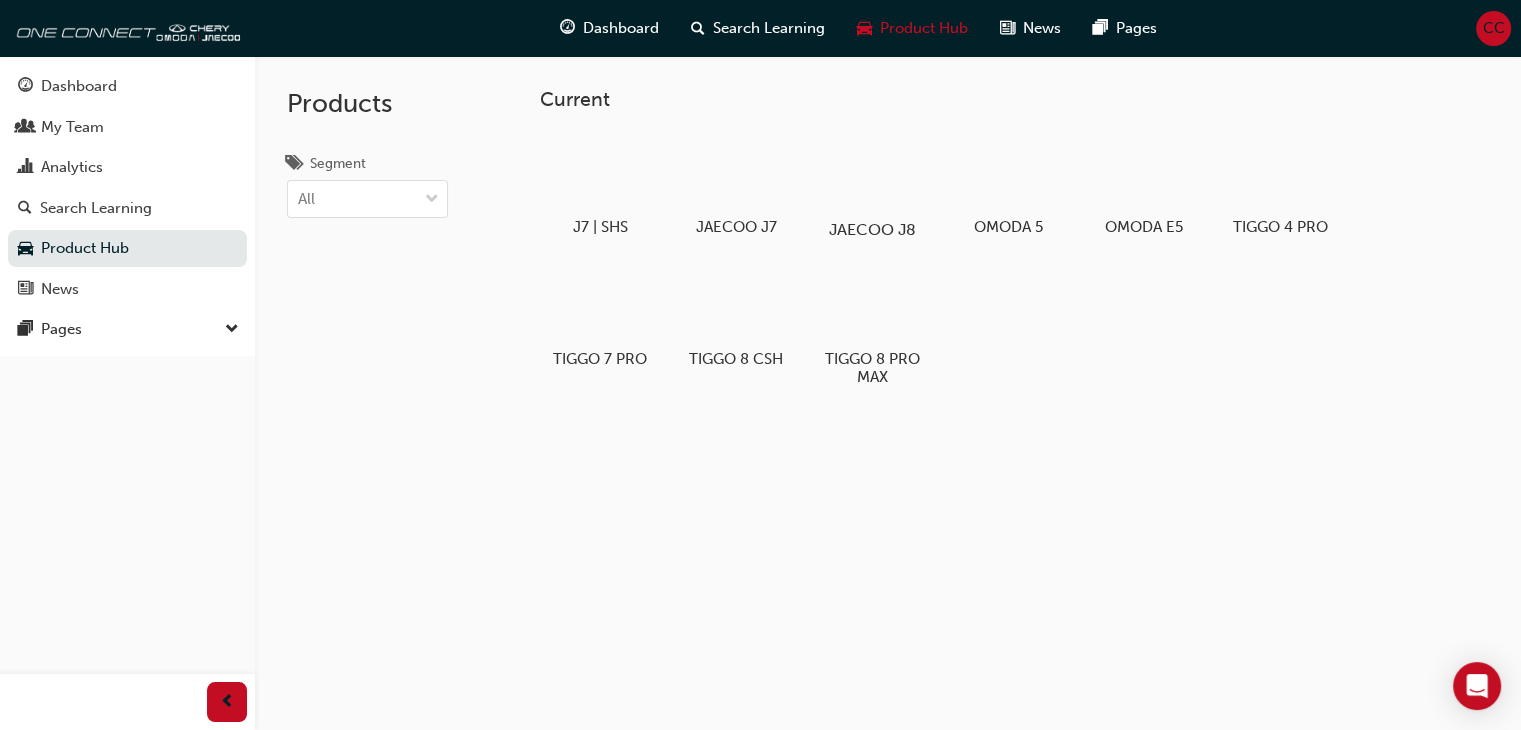 click on "JAECOO J8" at bounding box center [872, 229] 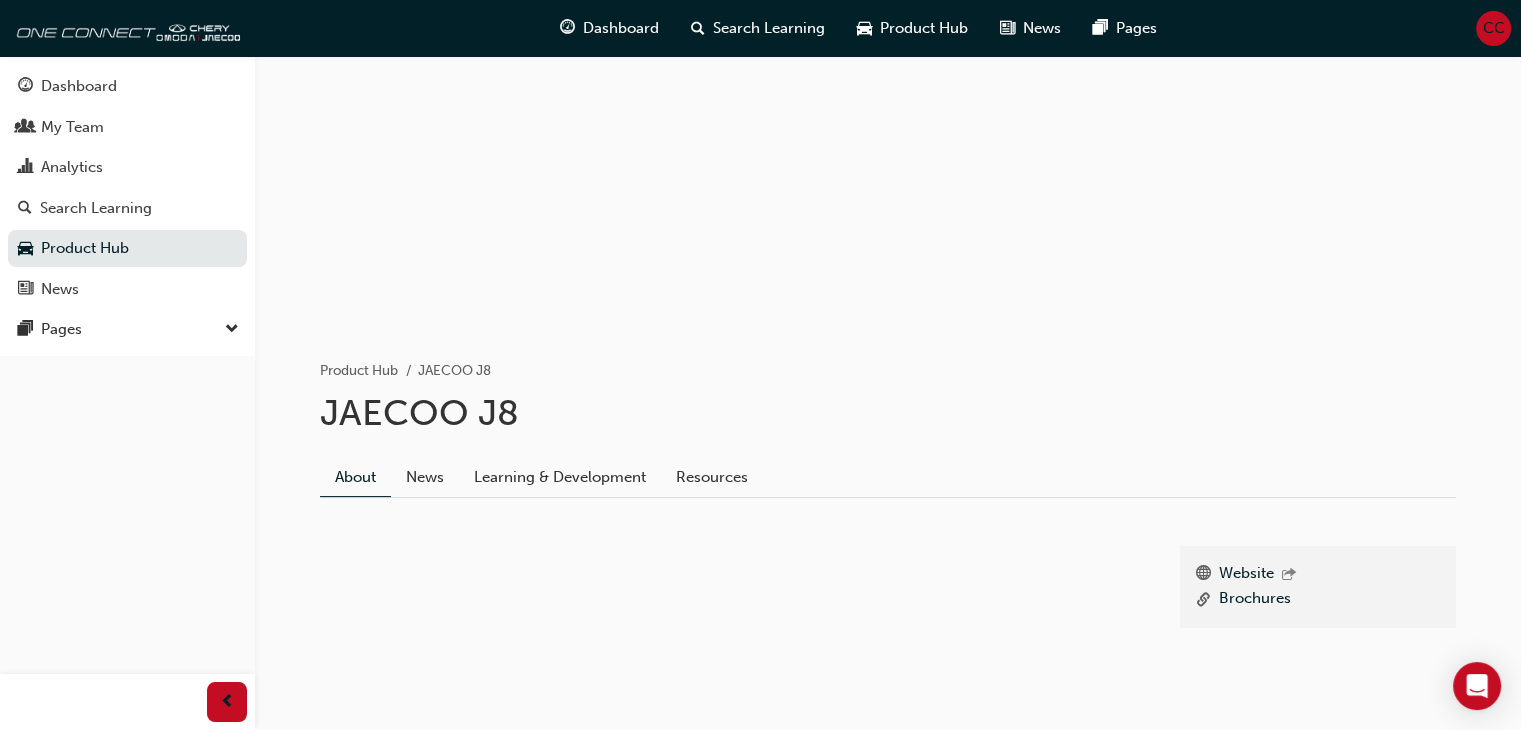 scroll, scrollTop: 203, scrollLeft: 0, axis: vertical 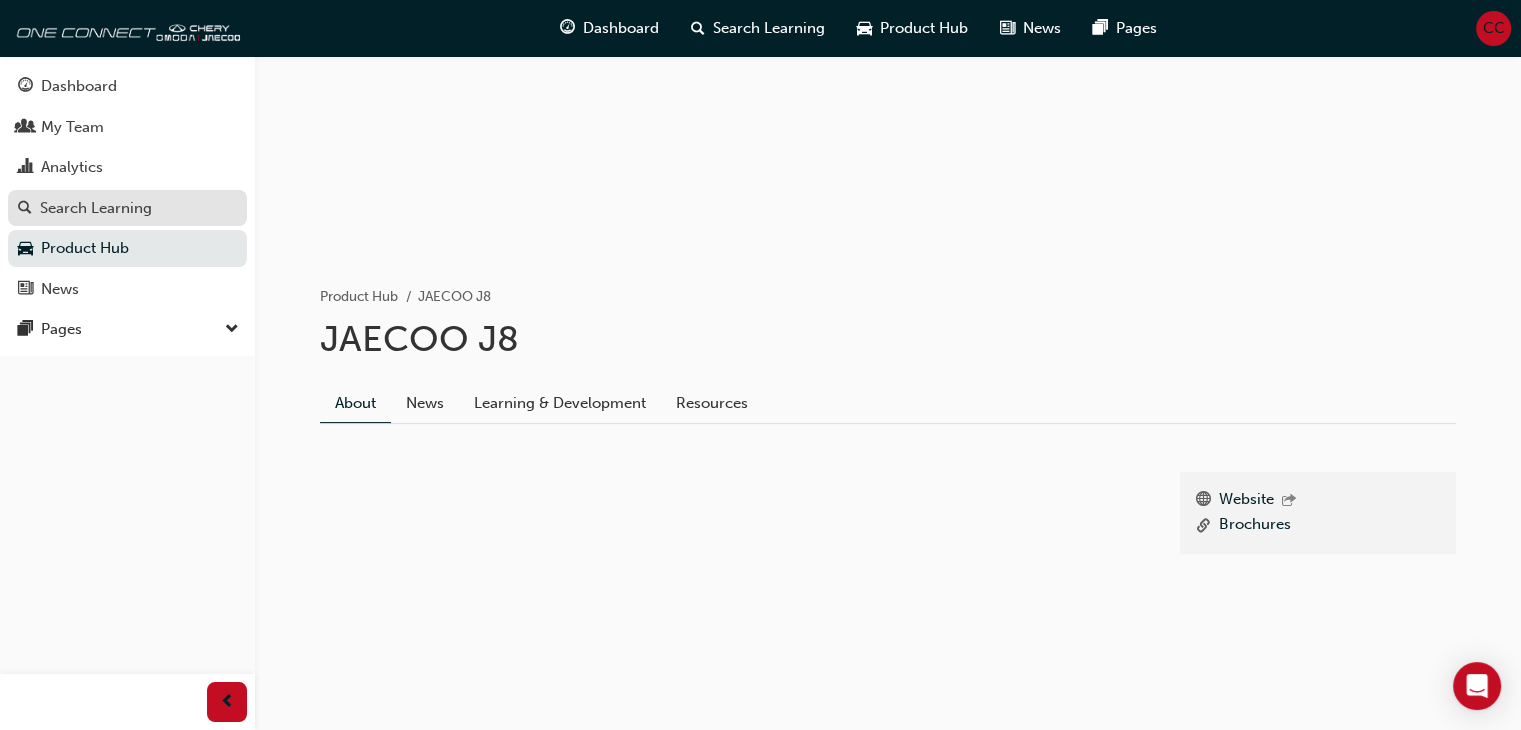 click on "Search Learning" at bounding box center (96, 208) 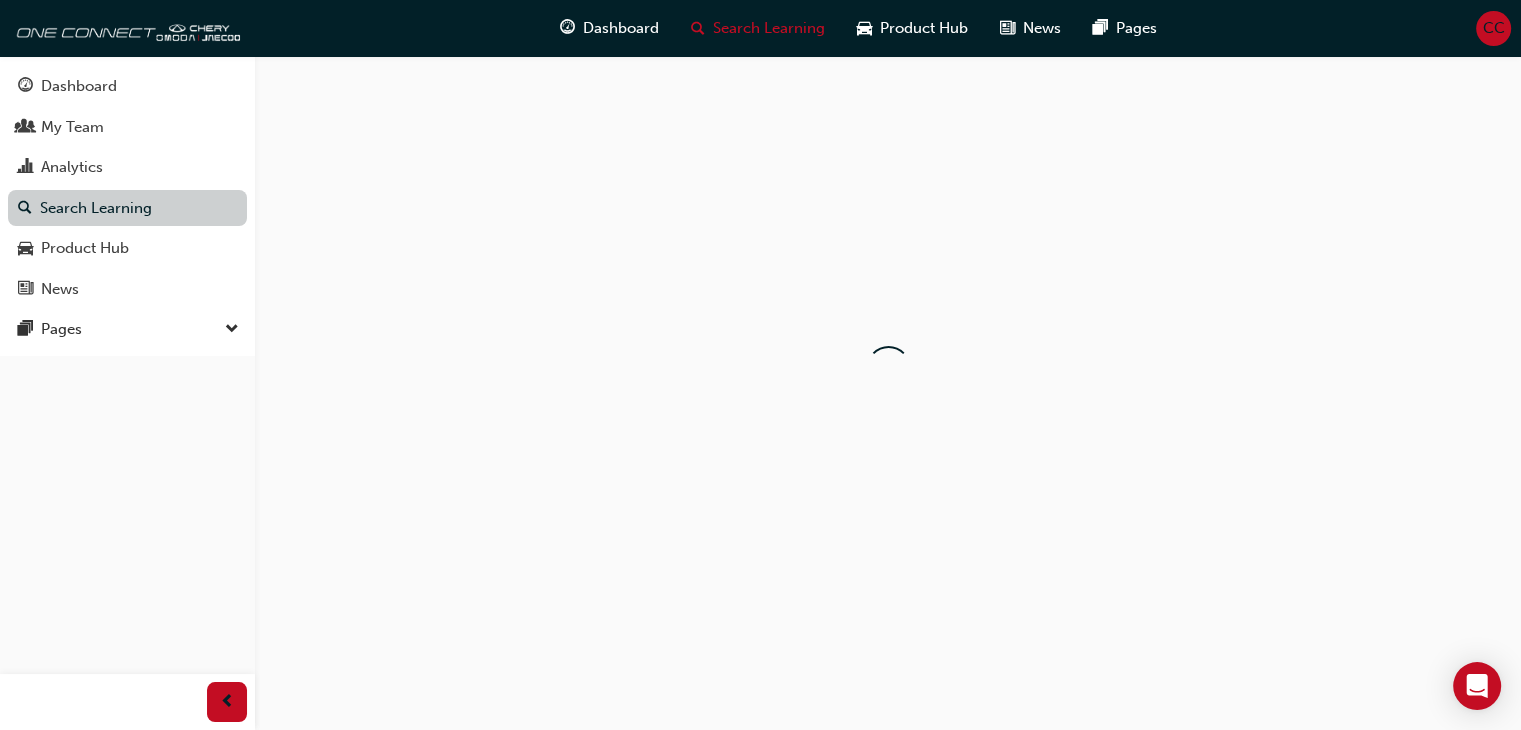 scroll, scrollTop: 0, scrollLeft: 0, axis: both 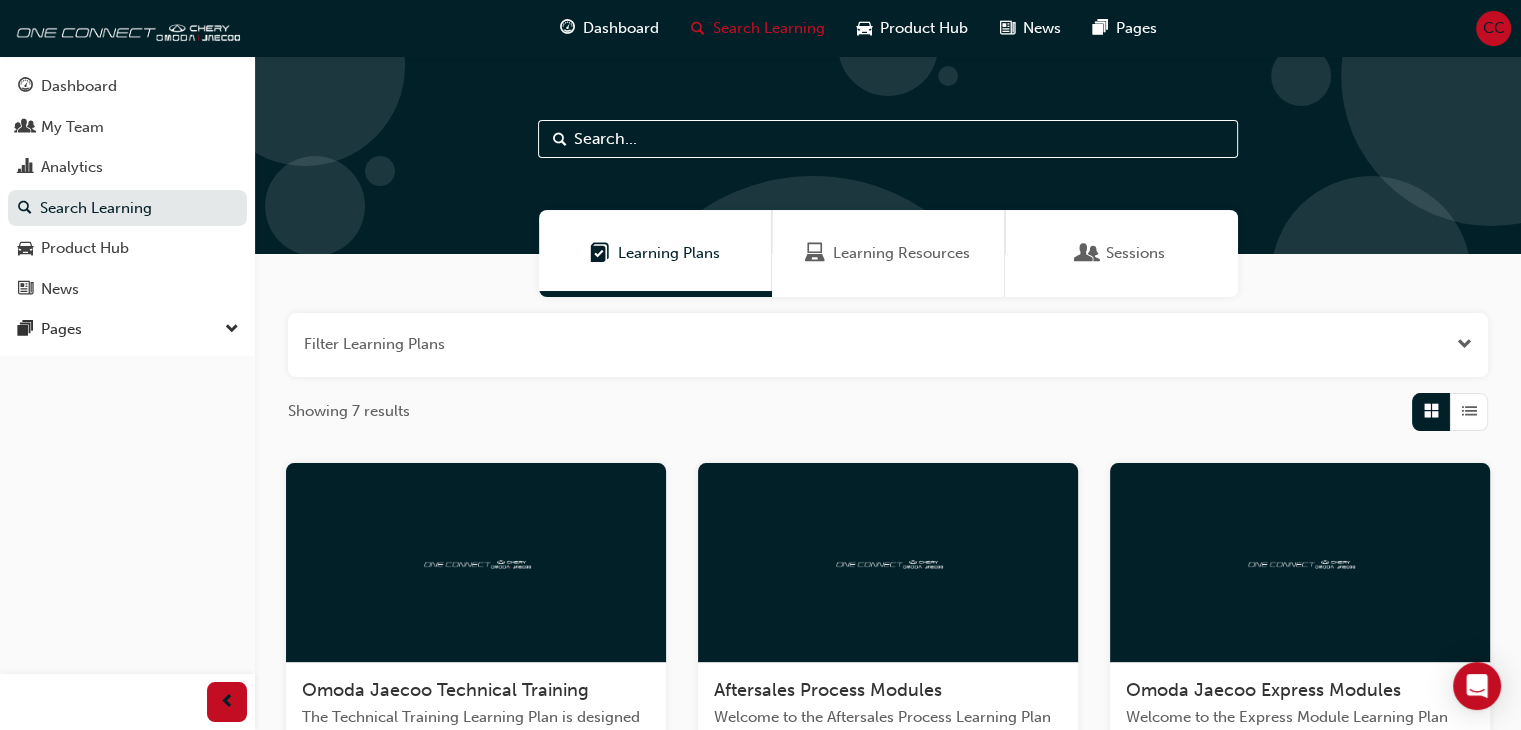 click at bounding box center (1088, 253) 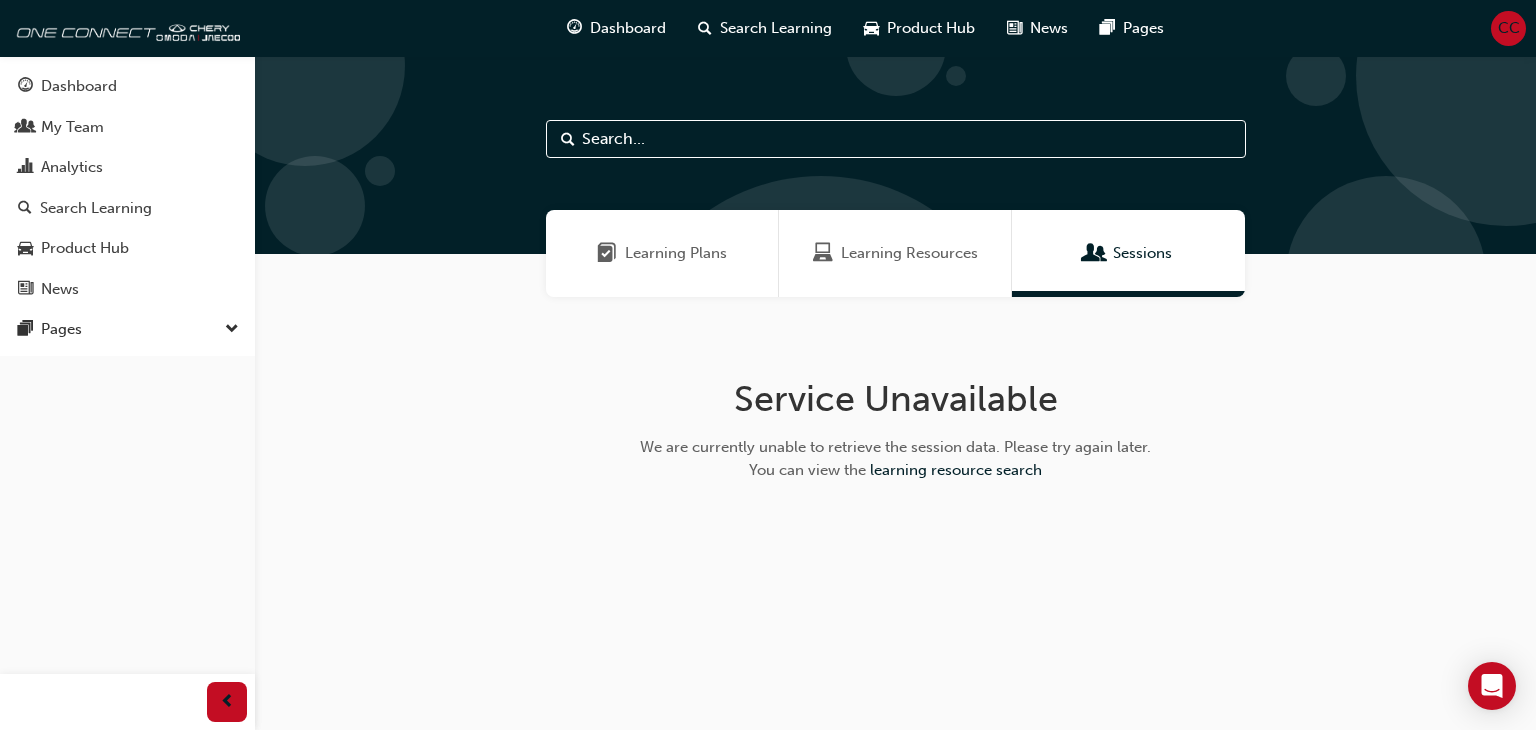 click on "Learning Plans" at bounding box center (676, 253) 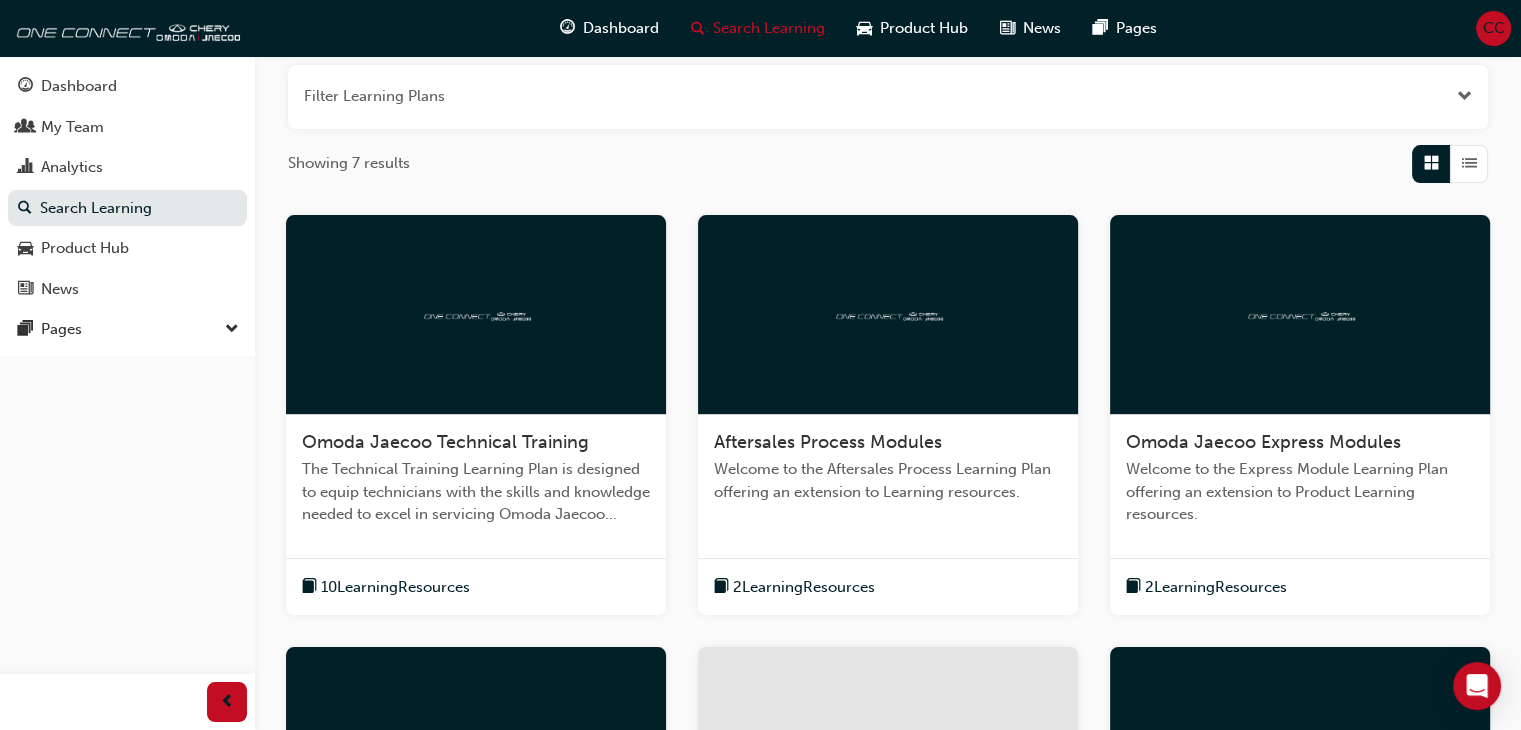 scroll, scrollTop: 252, scrollLeft: 0, axis: vertical 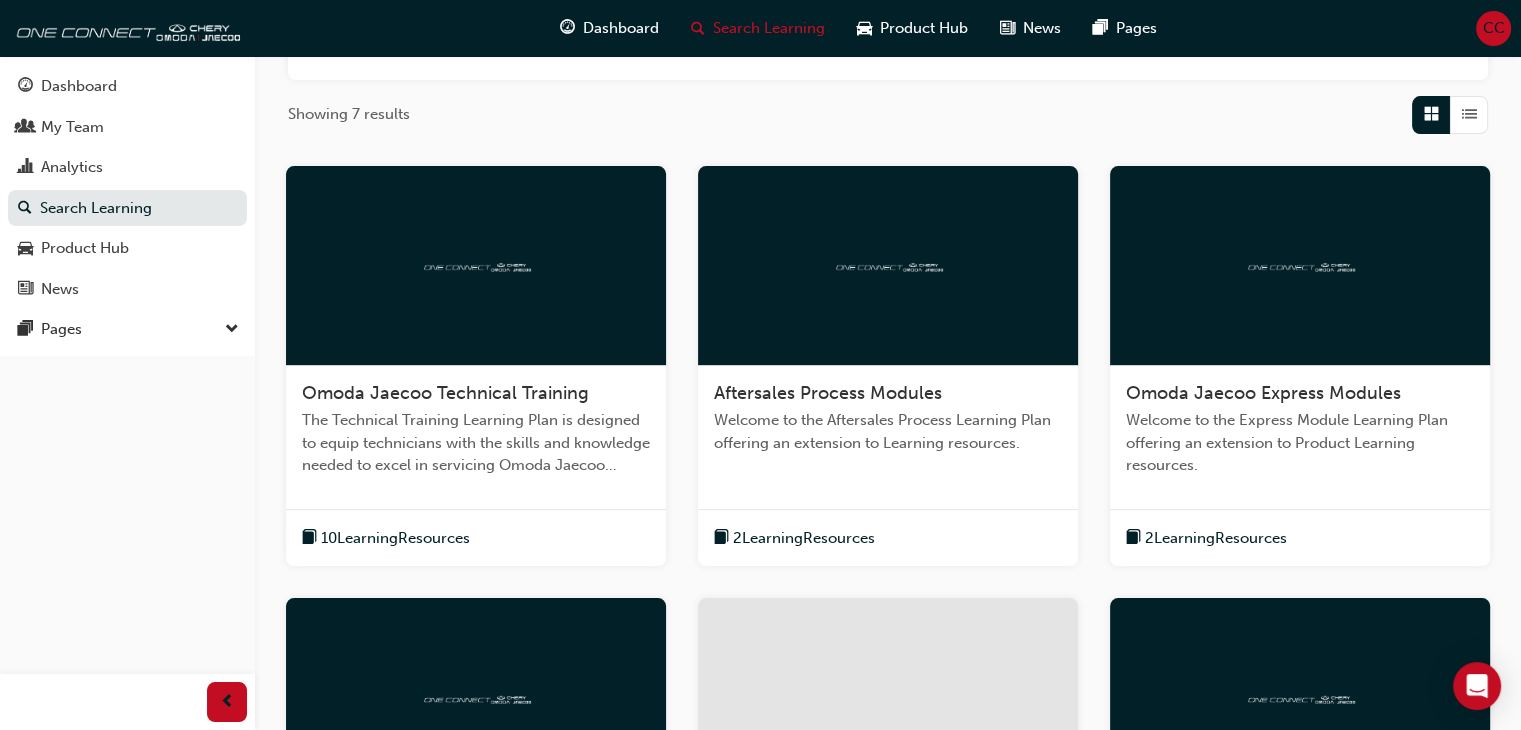 click on "Omoda Jaecoo Technical Training" at bounding box center (445, 393) 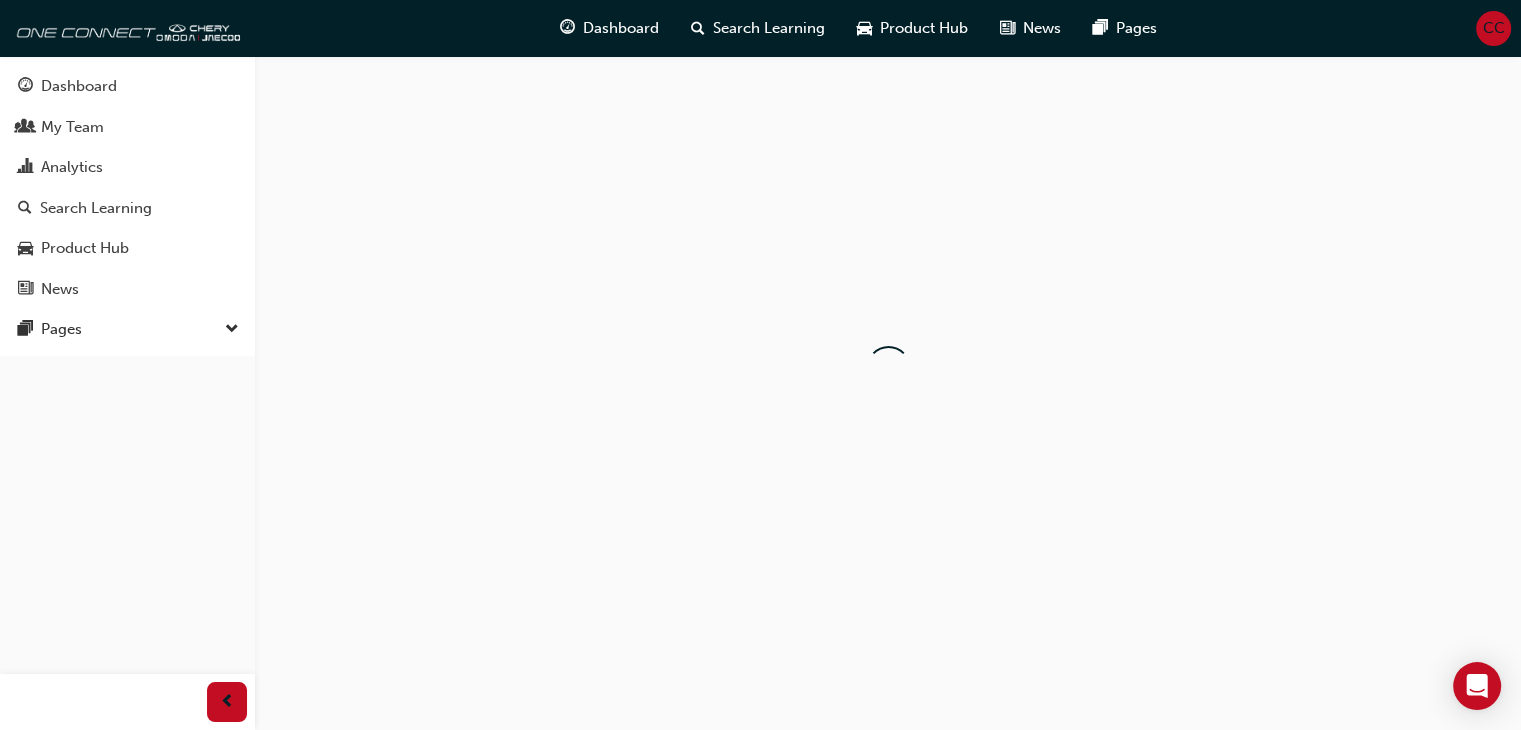 scroll, scrollTop: 0, scrollLeft: 0, axis: both 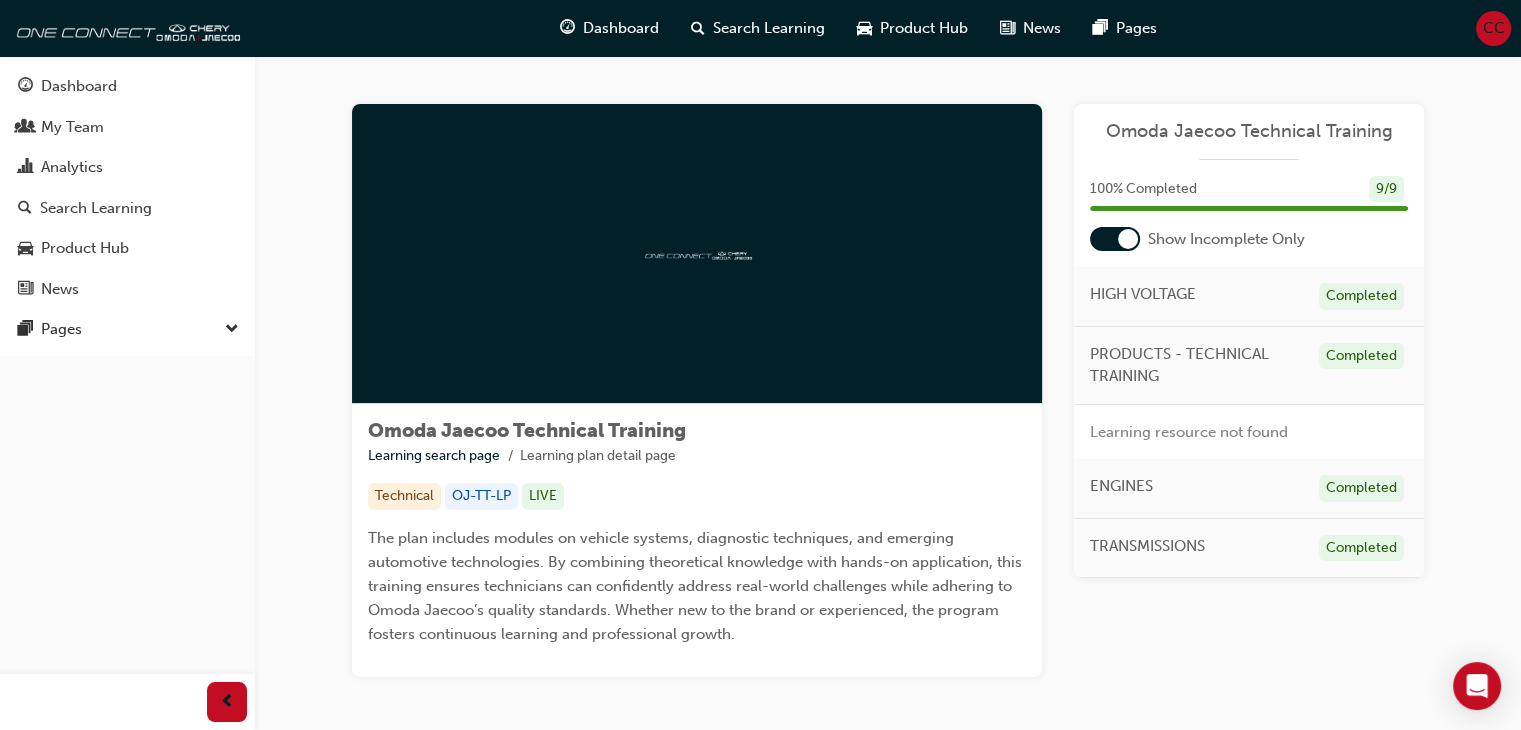 click at bounding box center (1115, 239) 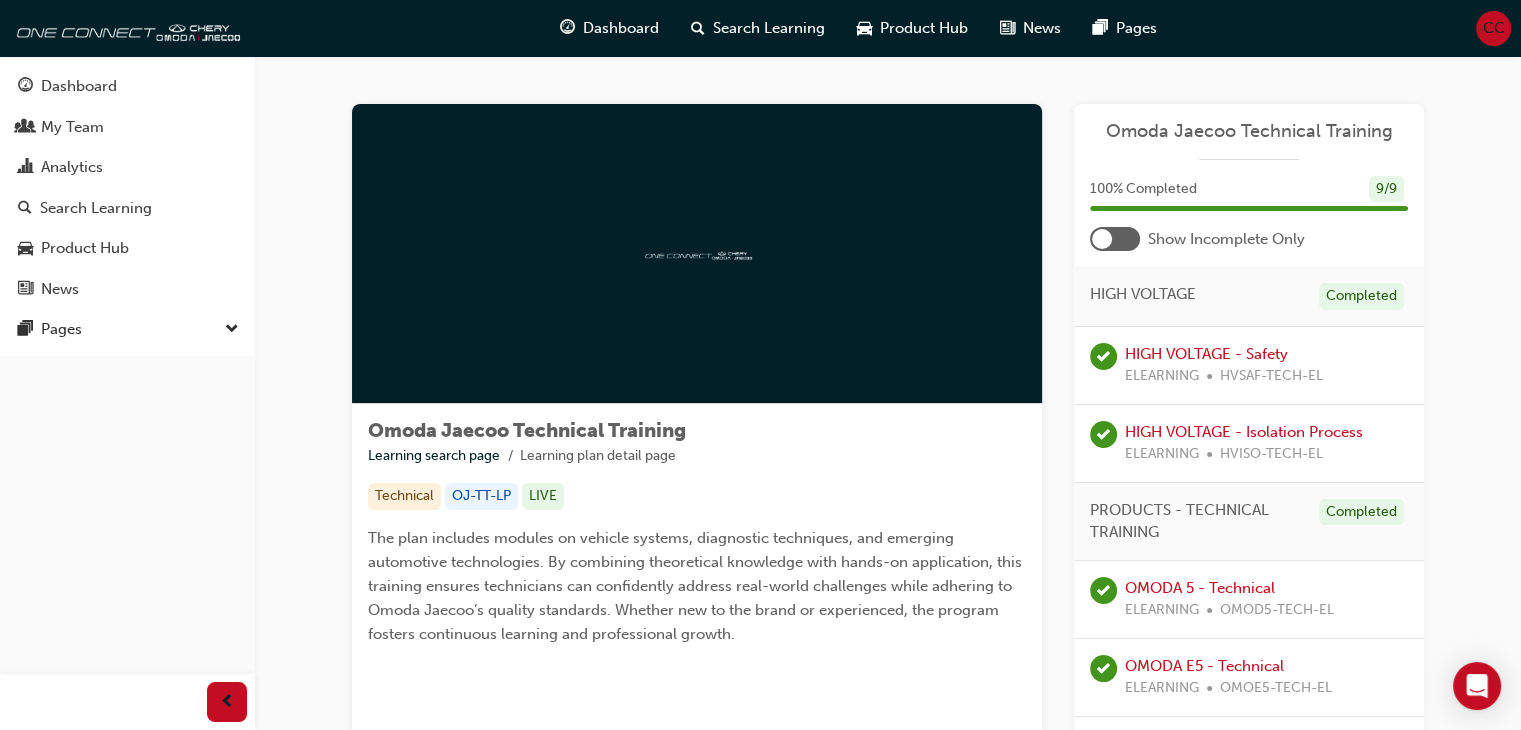 click at bounding box center [1115, 239] 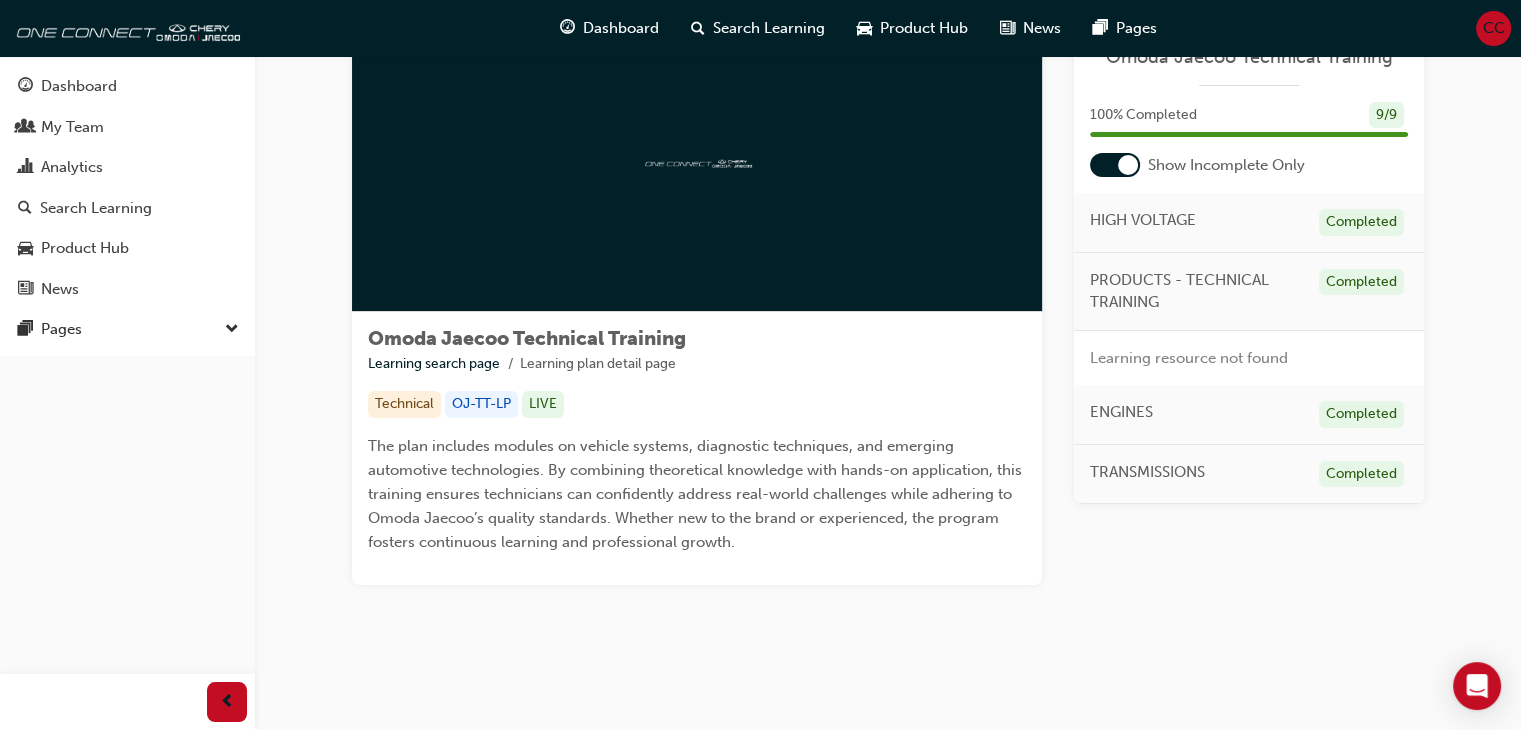 scroll, scrollTop: 0, scrollLeft: 0, axis: both 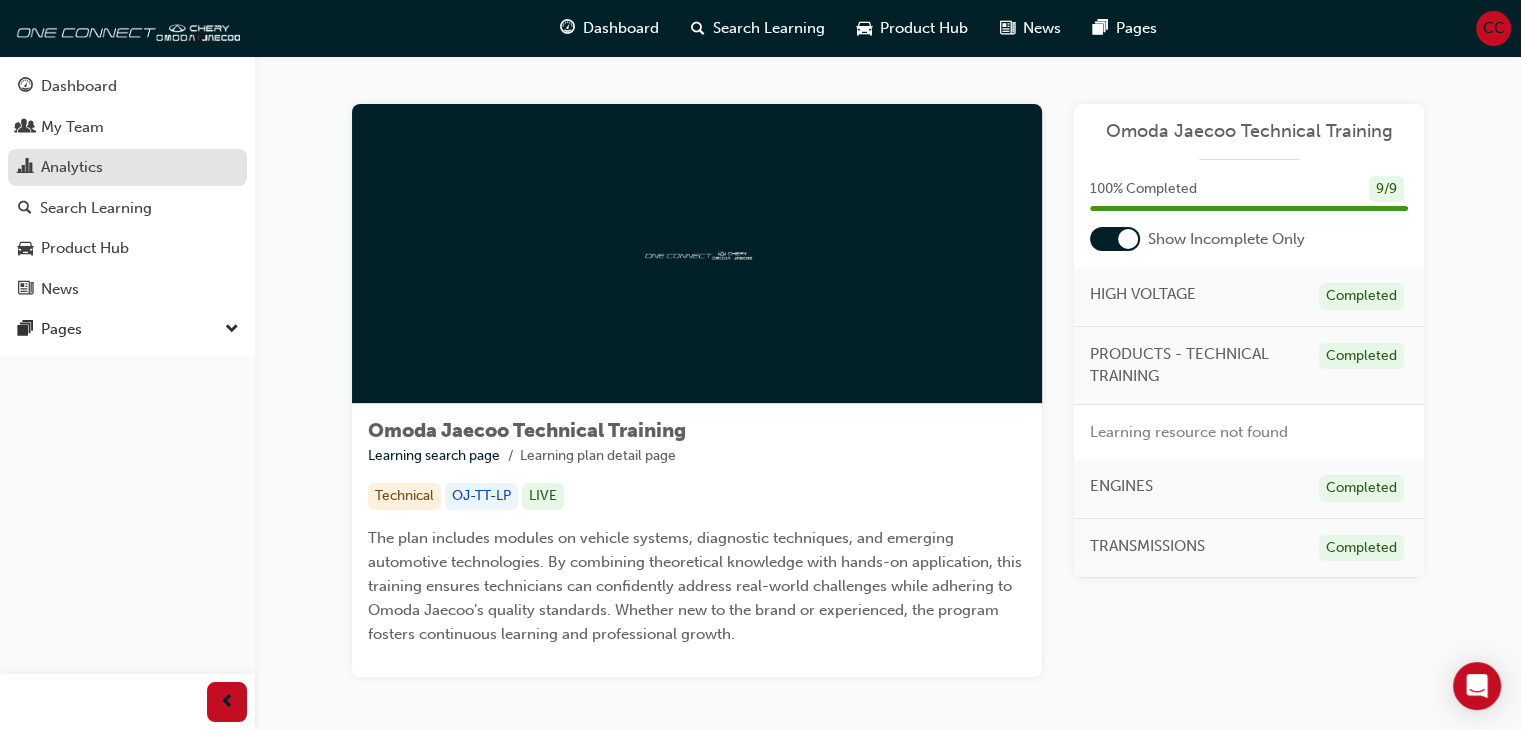 click on "Analytics" at bounding box center [72, 167] 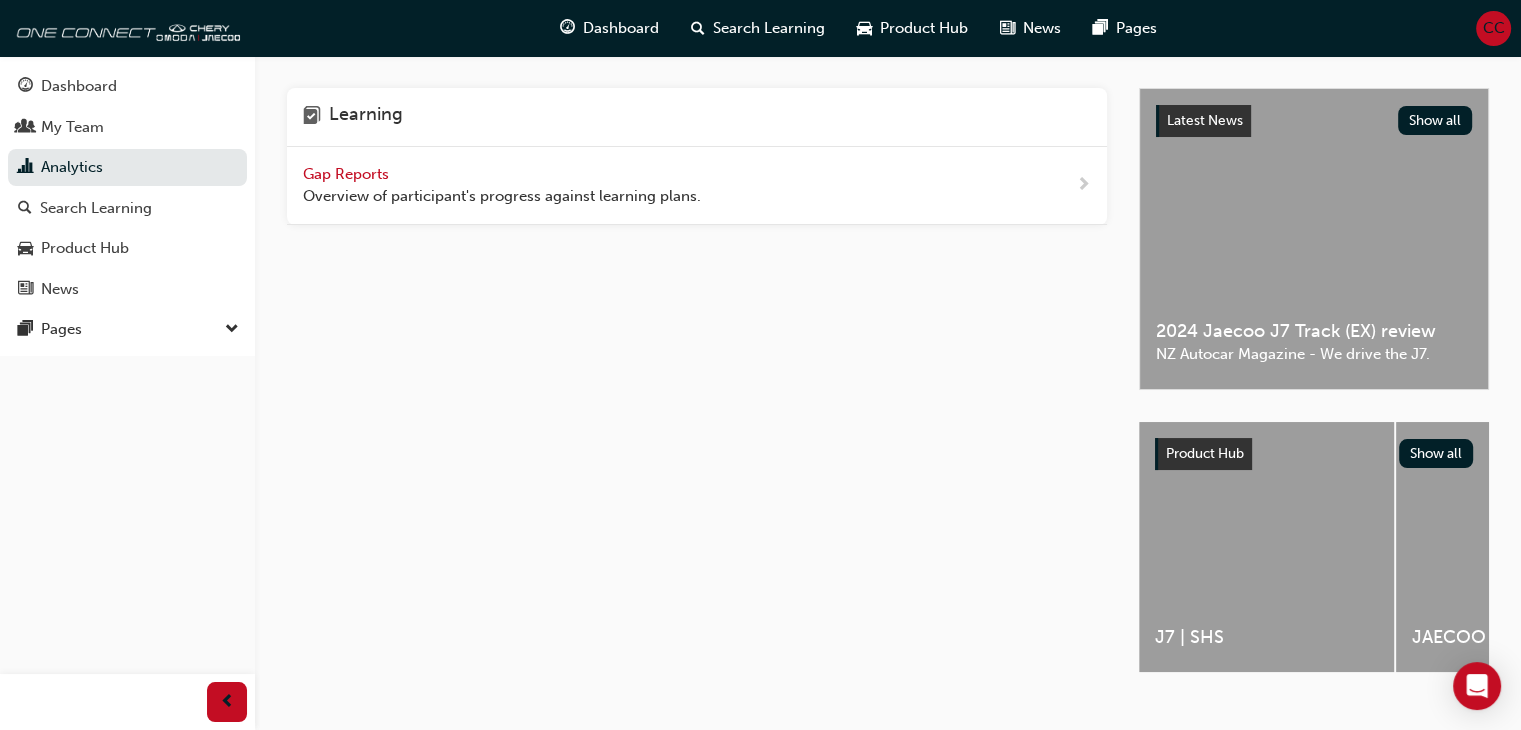click on "Gap Reports   Overview of participant's progress against learning plans." at bounding box center [697, 186] 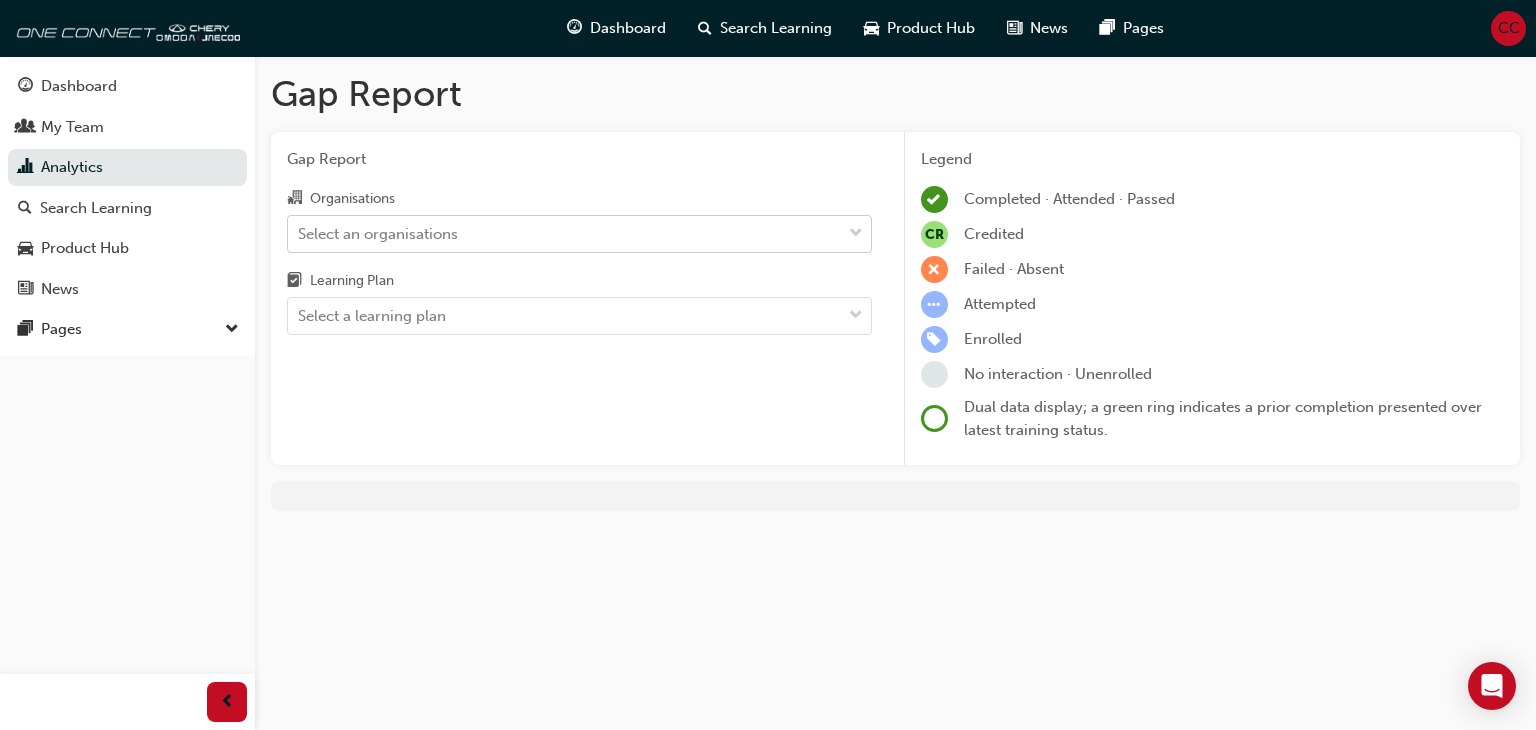 click at bounding box center (856, 234) 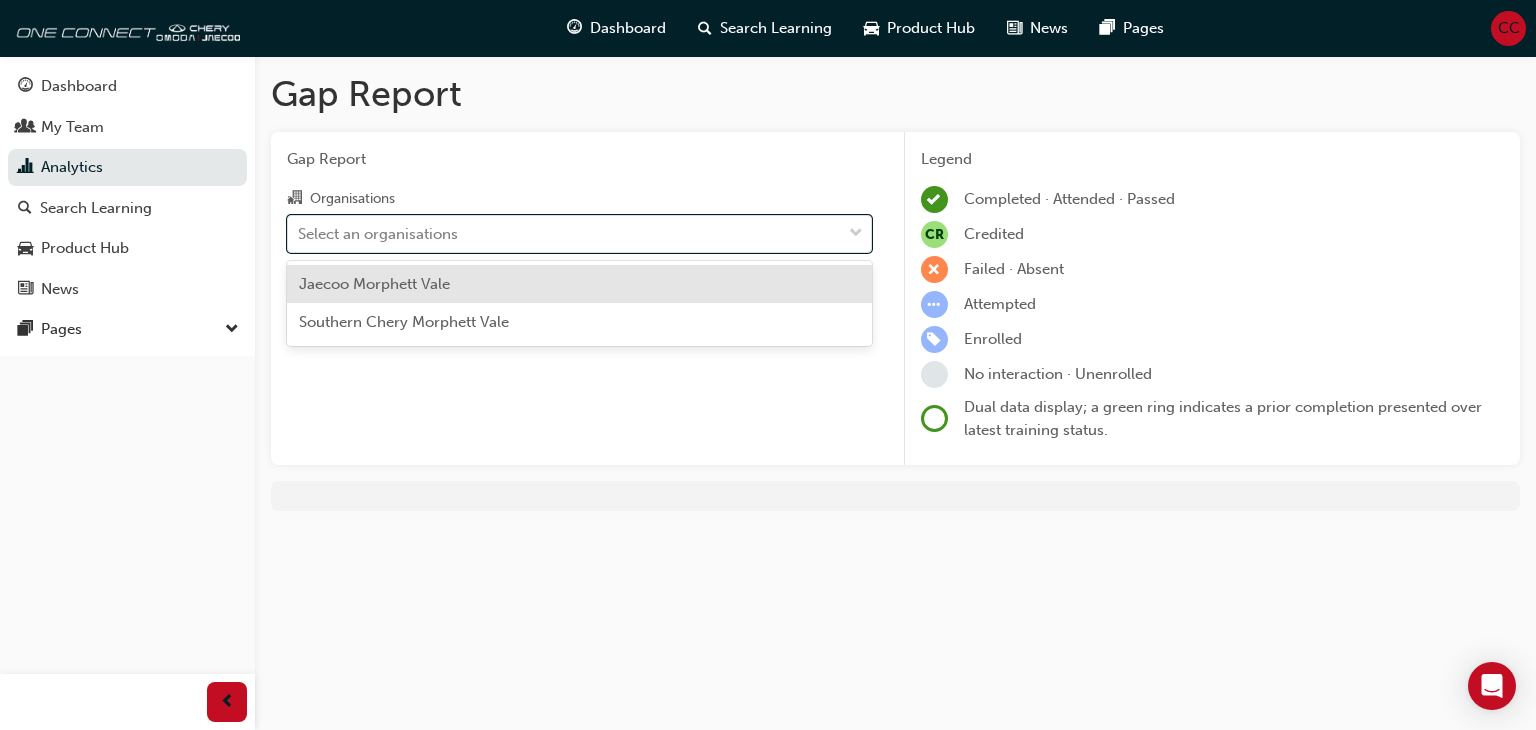 click on "Jaecoo Morphett Vale" at bounding box center (579, 284) 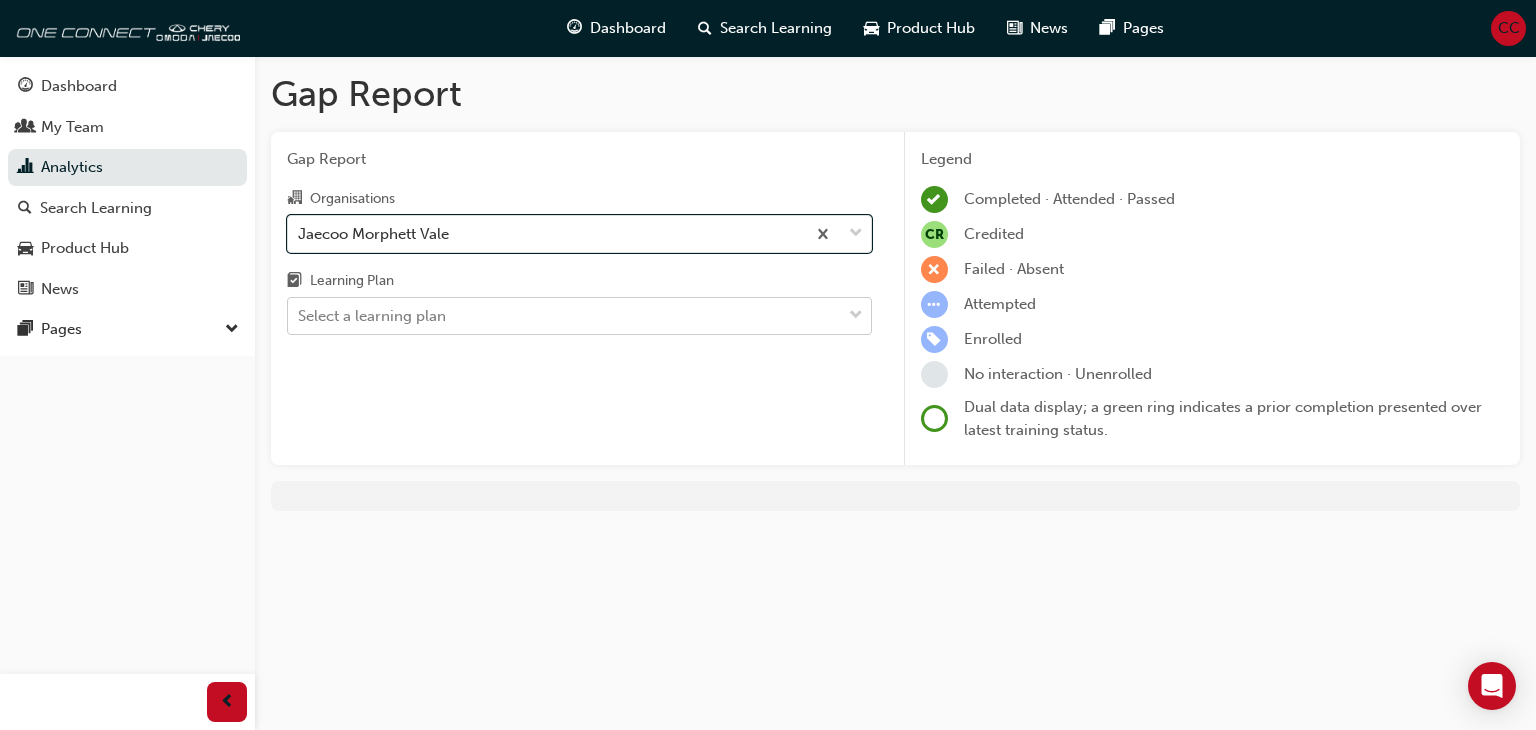 click on "Select a learning plan" at bounding box center [564, 316] 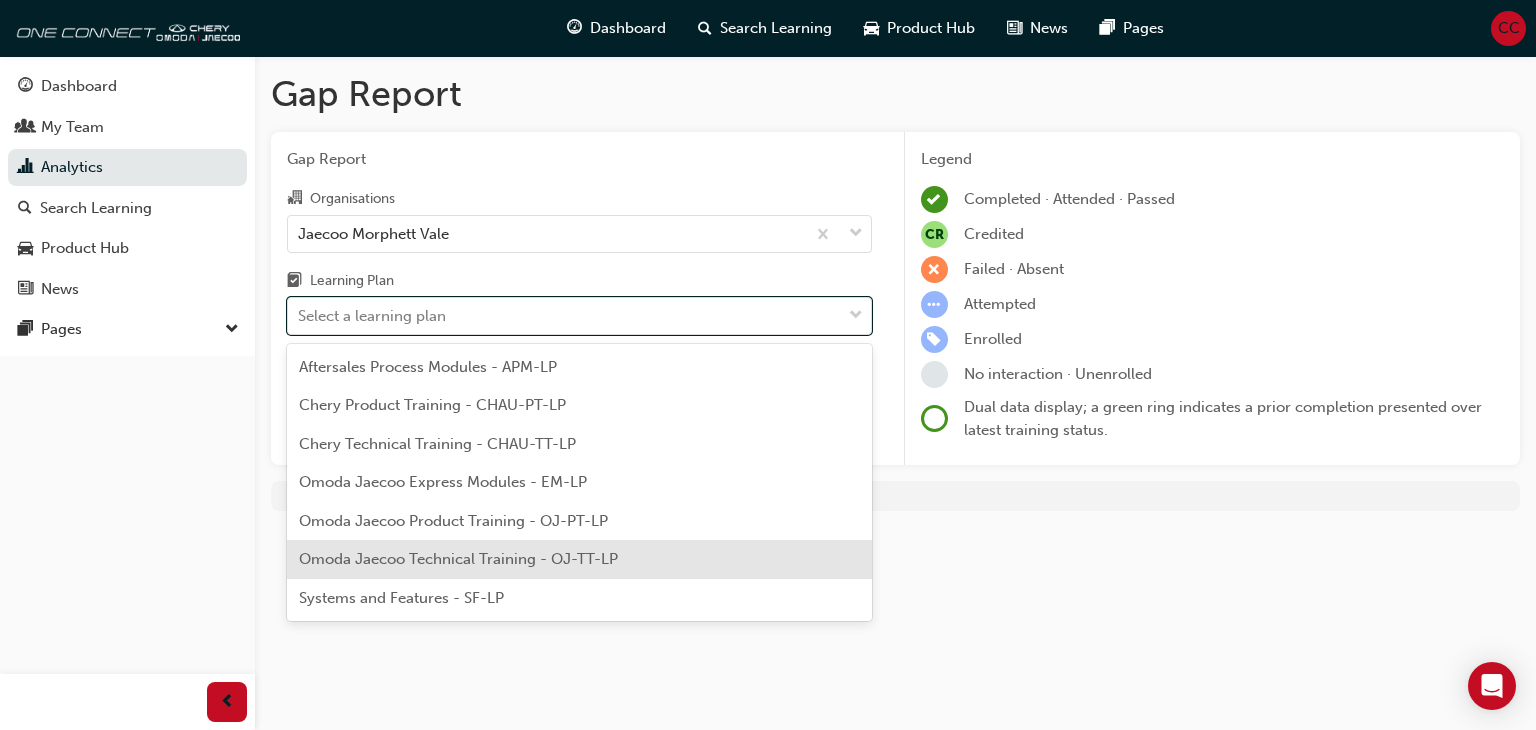 click on "Omoda Jaecoo Technical Training - OJ-TT-LP" at bounding box center (579, 559) 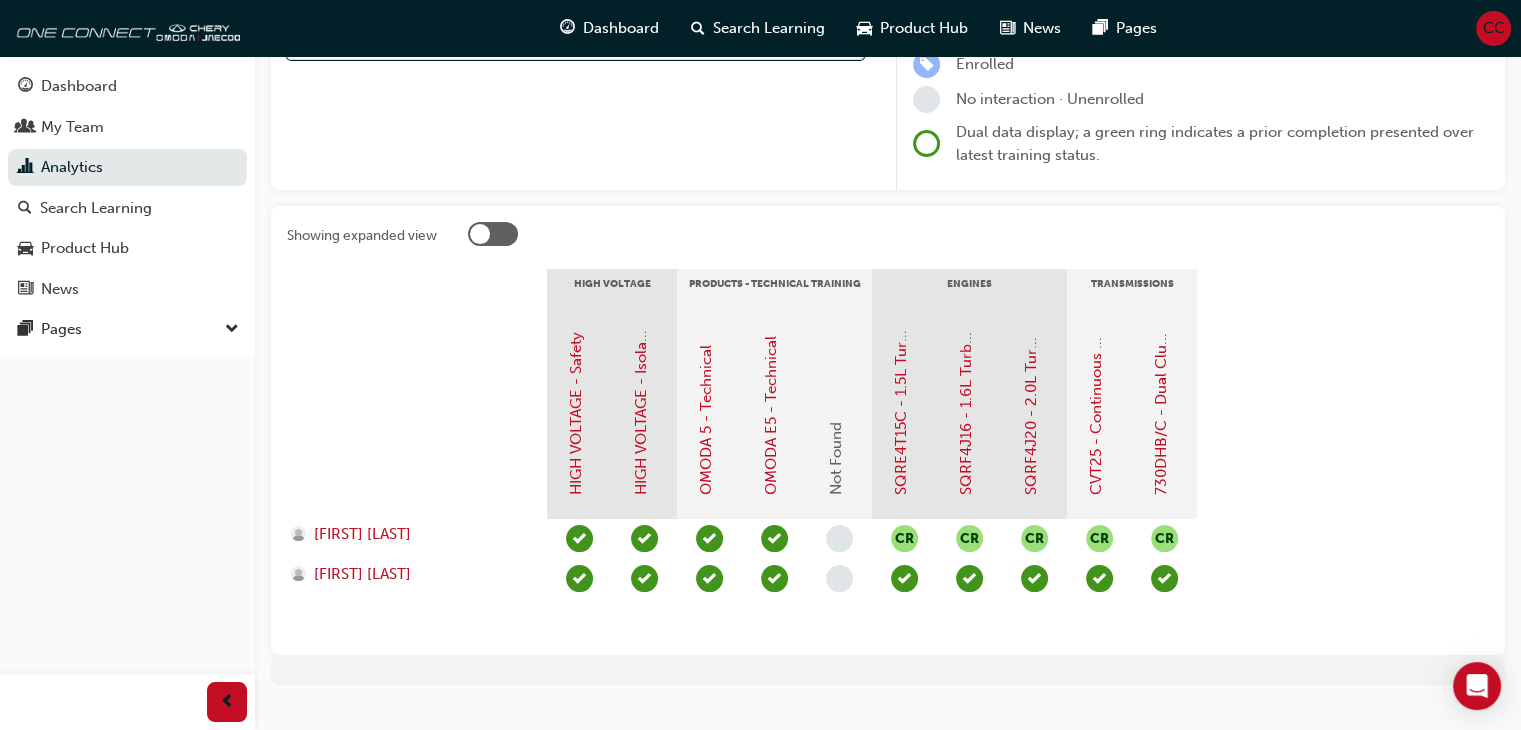 scroll, scrollTop: 274, scrollLeft: 0, axis: vertical 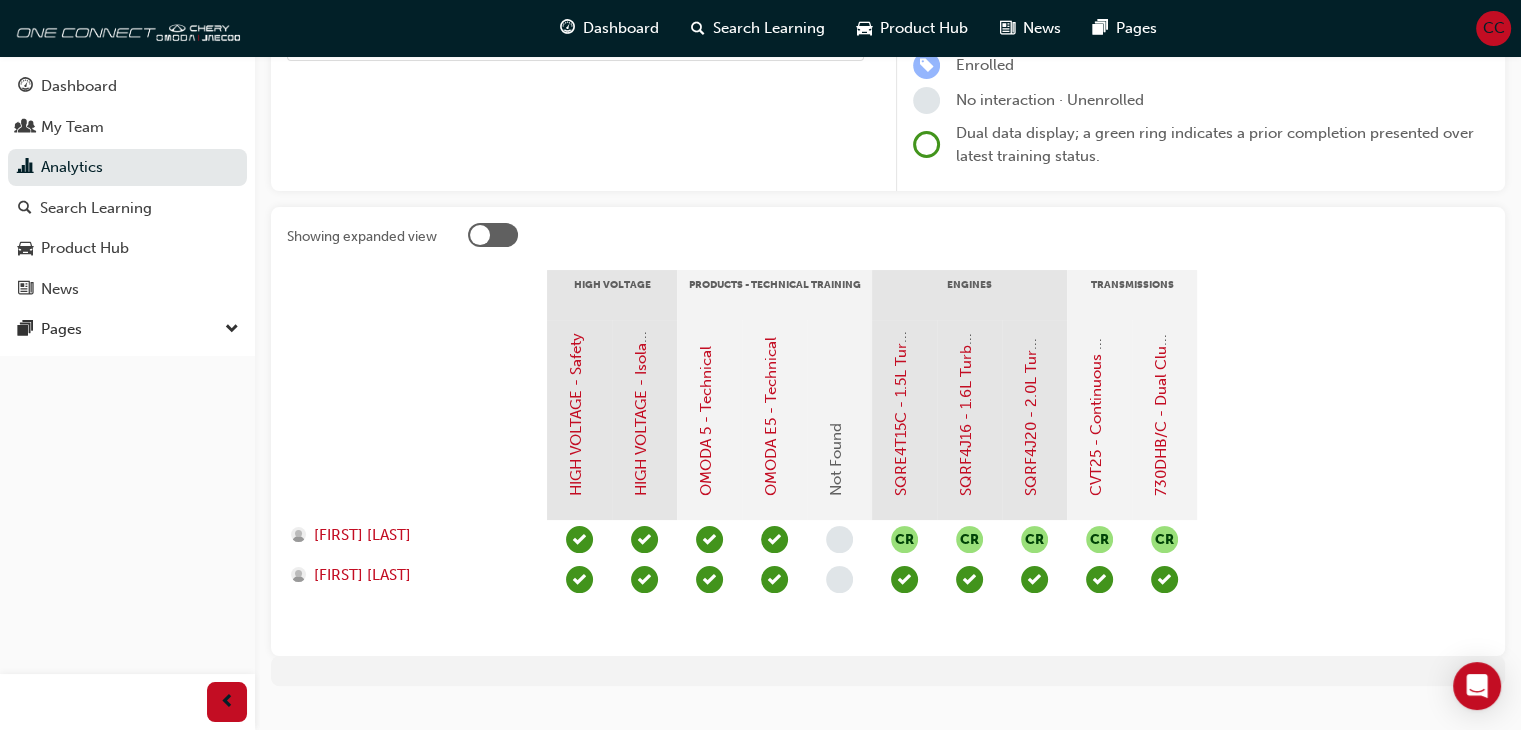 click at bounding box center (480, 235) 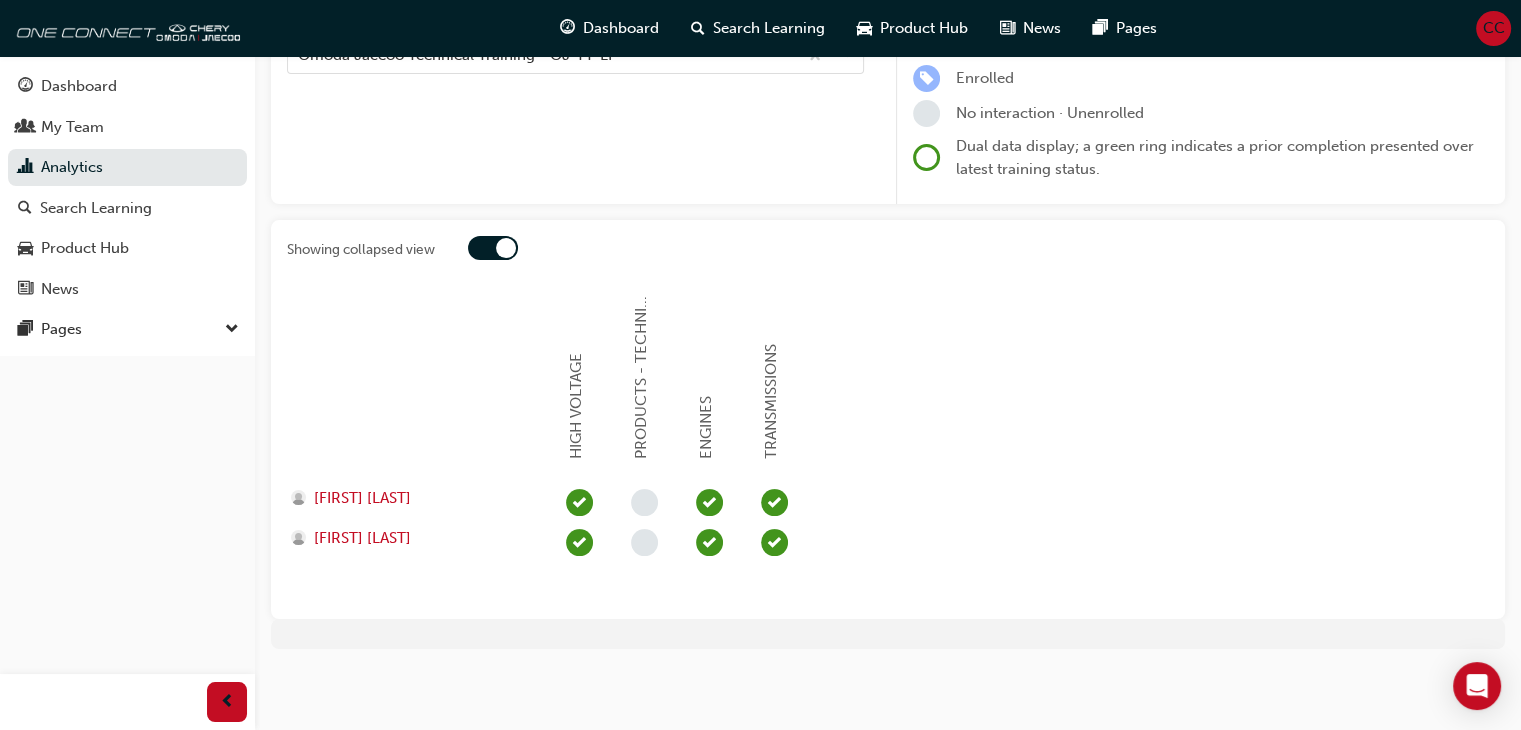 click at bounding box center [493, 248] 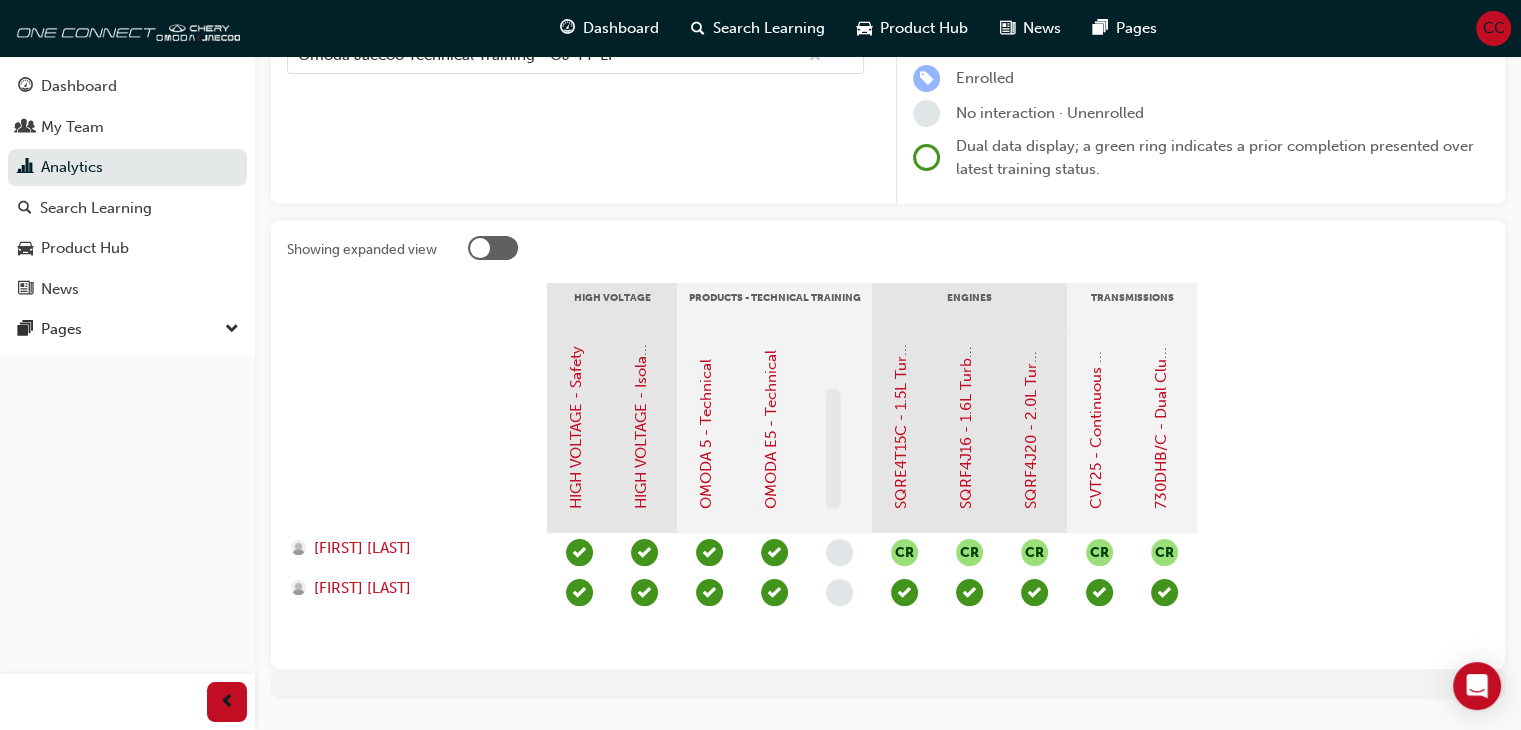 scroll, scrollTop: 274, scrollLeft: 0, axis: vertical 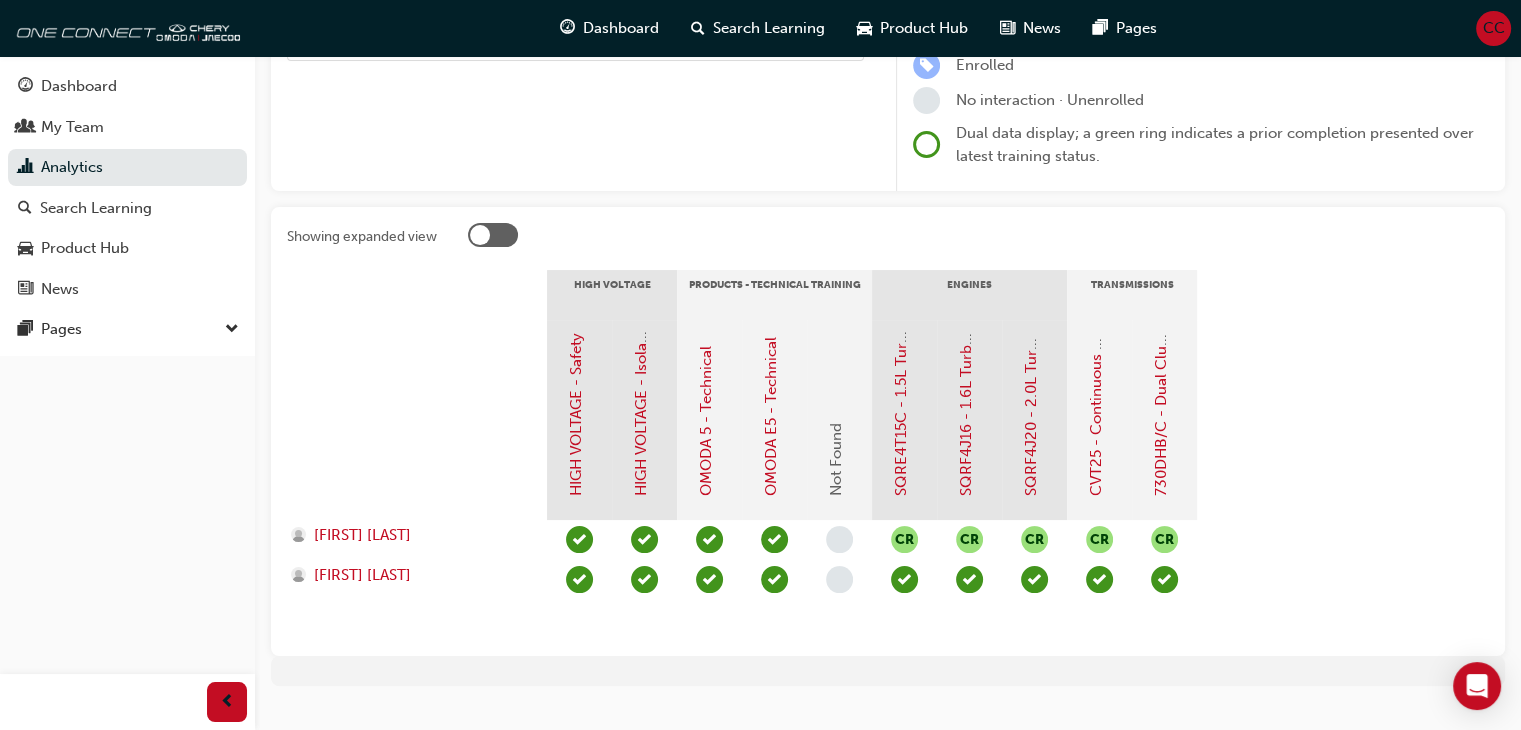 click at bounding box center (480, 235) 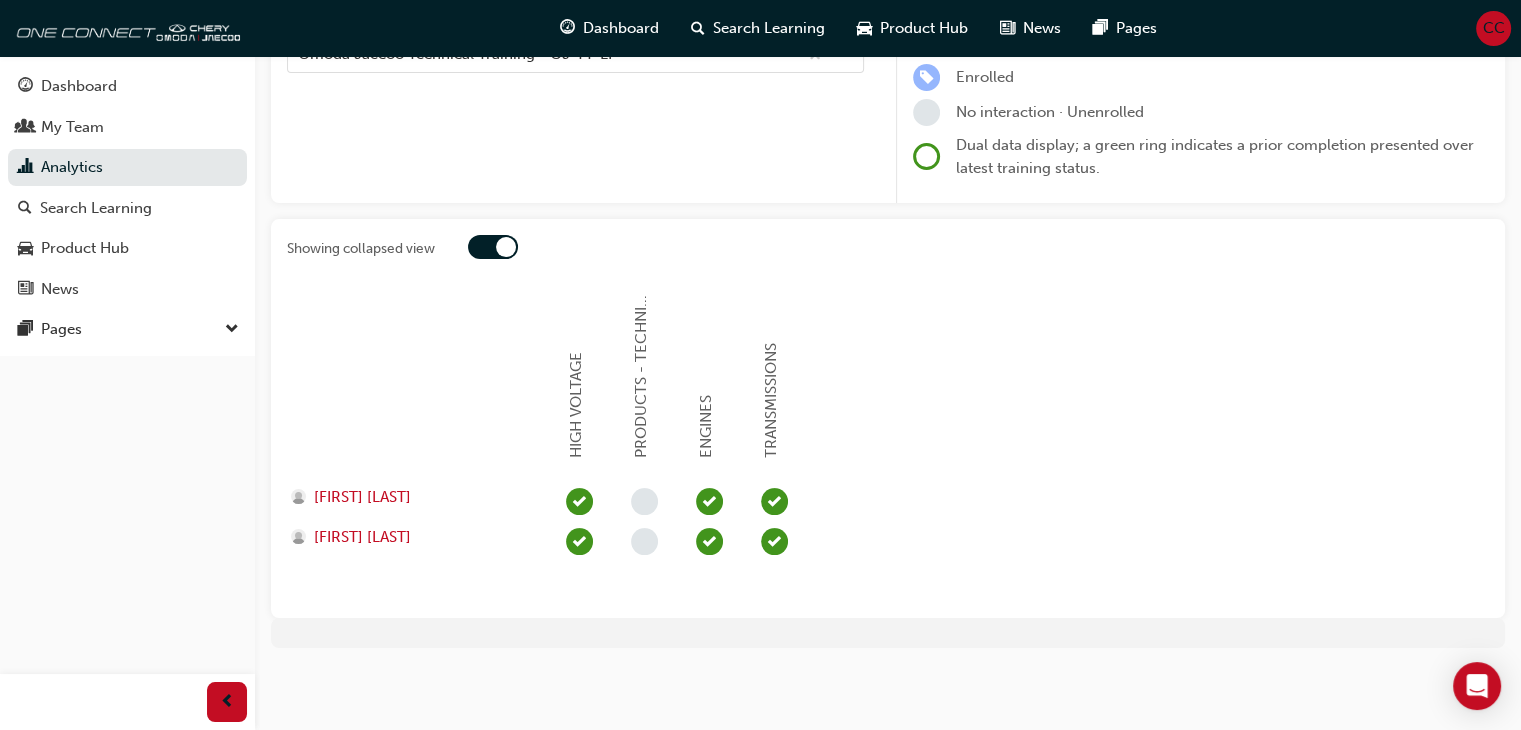 scroll, scrollTop: 261, scrollLeft: 0, axis: vertical 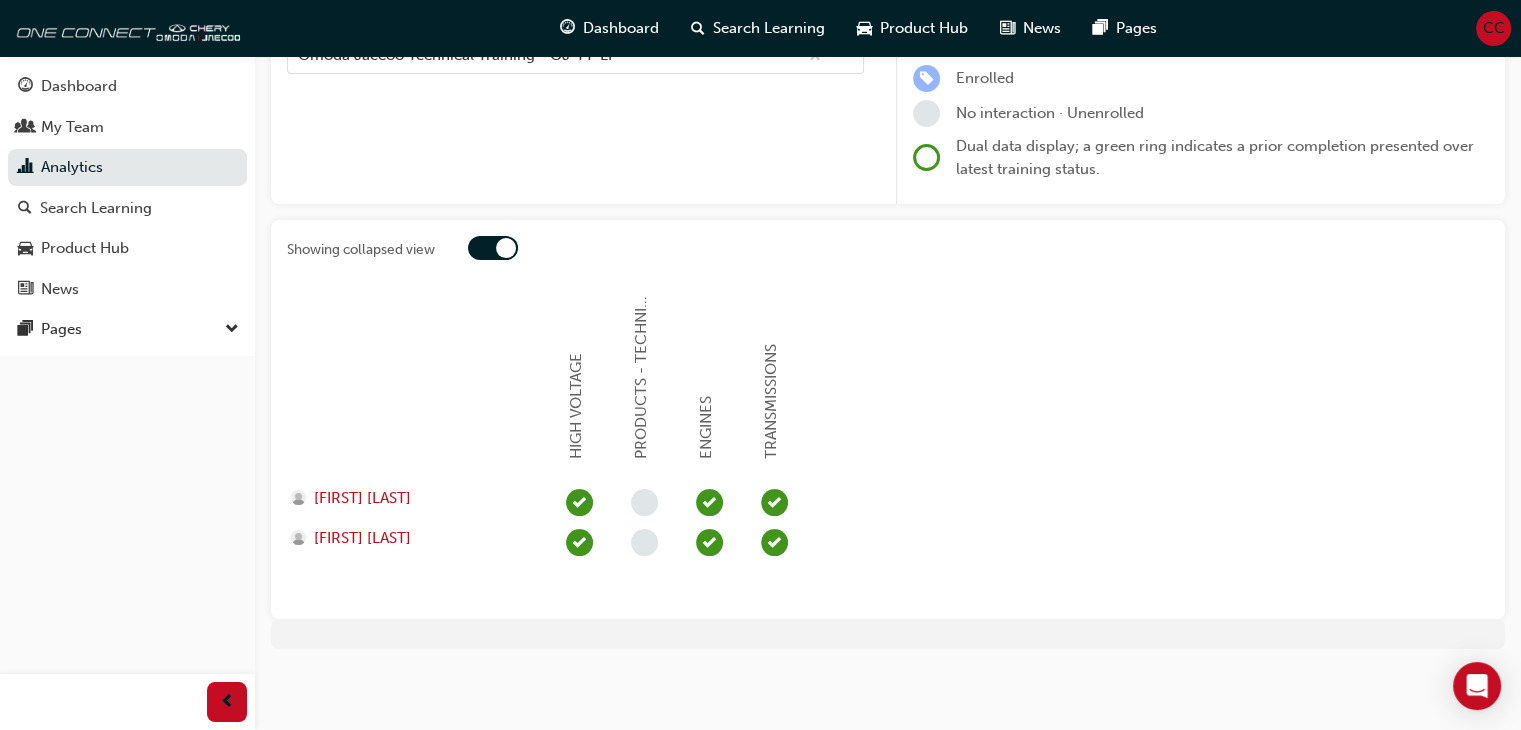 click at bounding box center [493, 248] 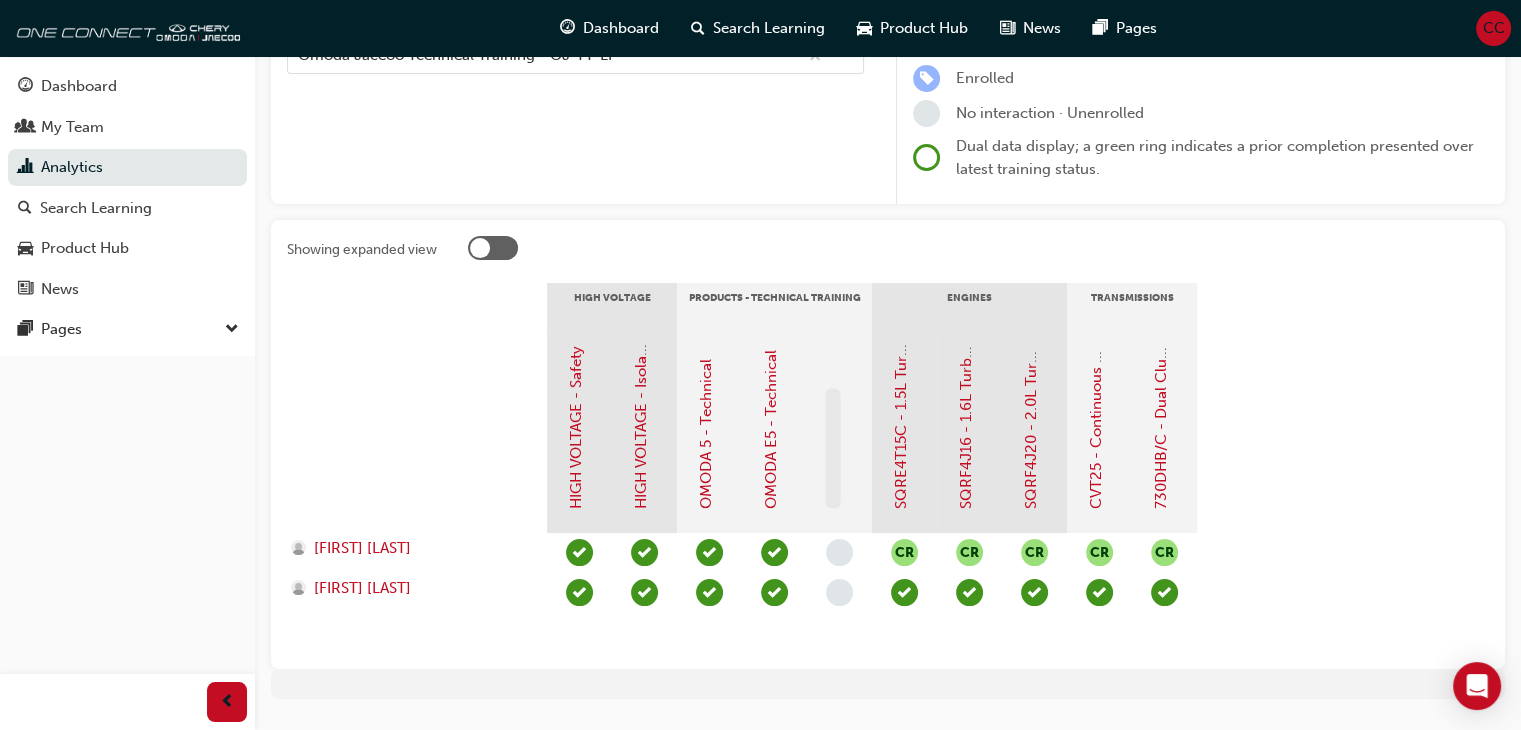 scroll, scrollTop: 274, scrollLeft: 0, axis: vertical 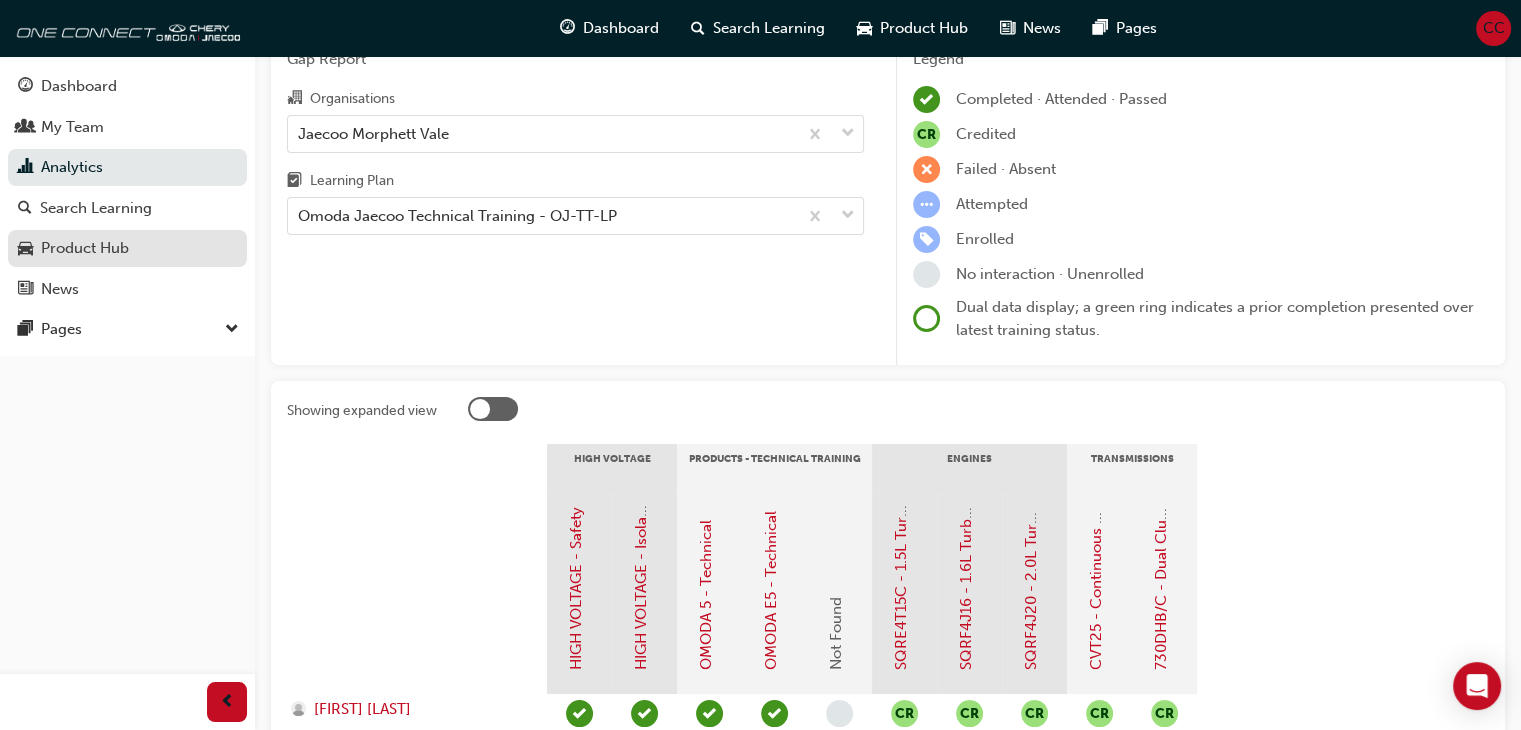 click on "Product Hub" at bounding box center (85, 248) 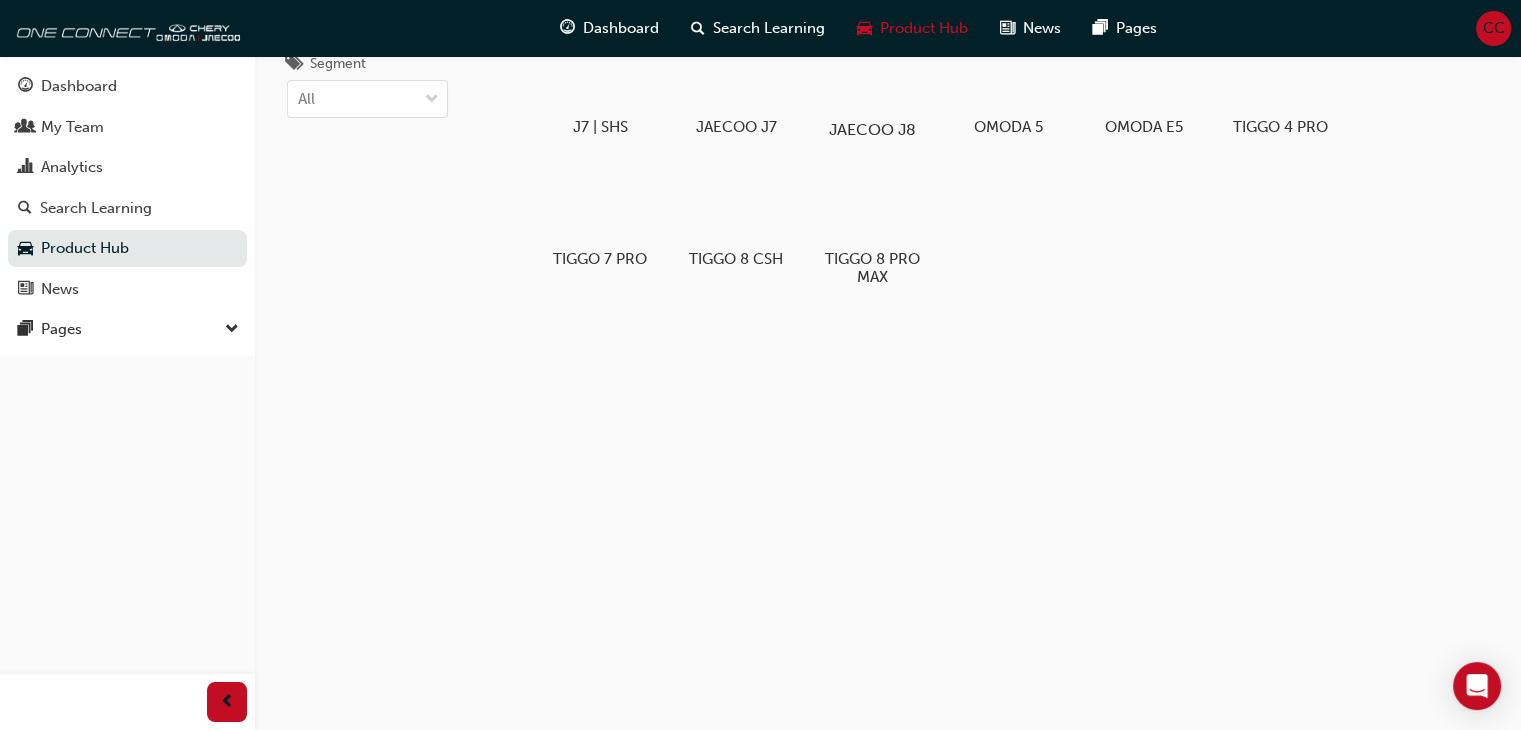 click on "JAECOO J8" at bounding box center (872, 85) 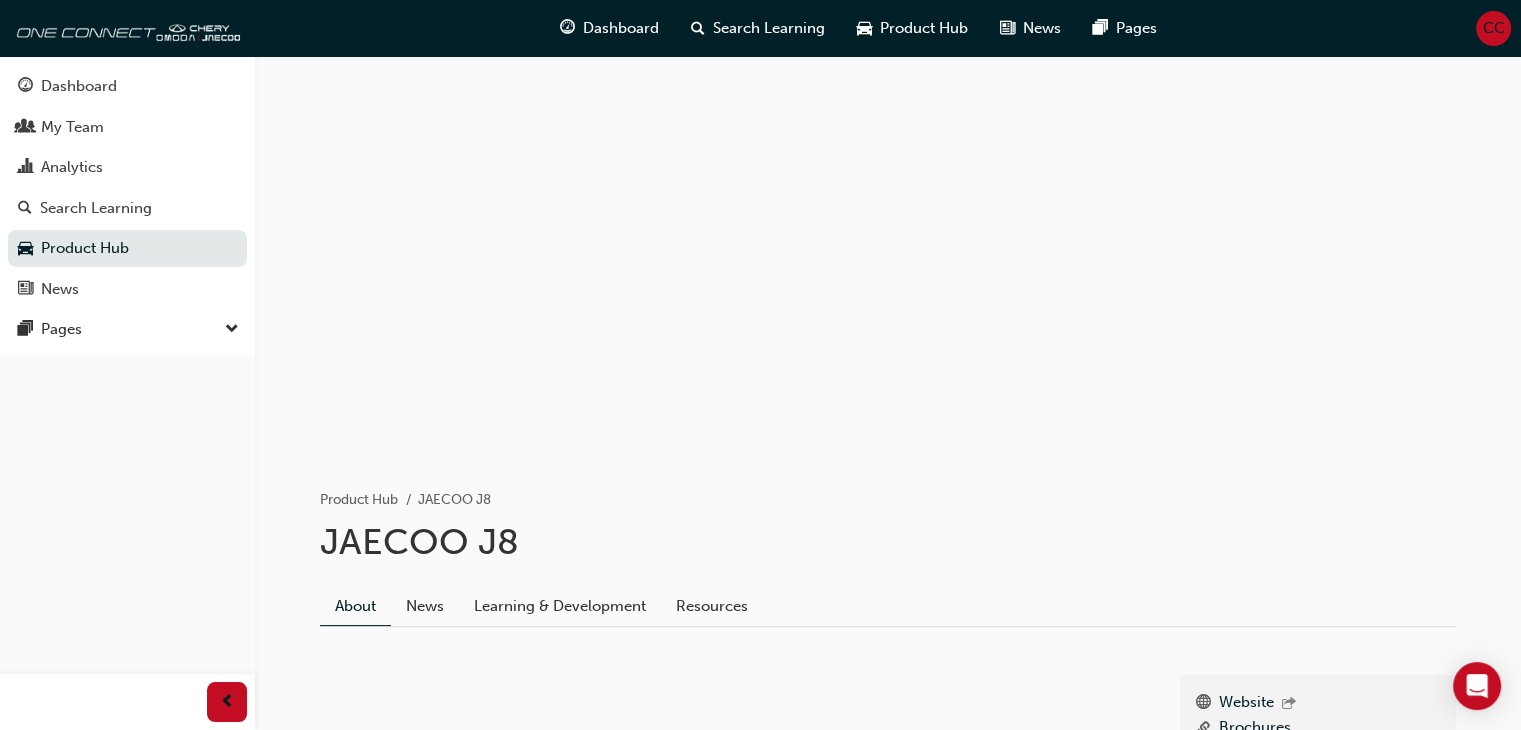scroll, scrollTop: 203, scrollLeft: 0, axis: vertical 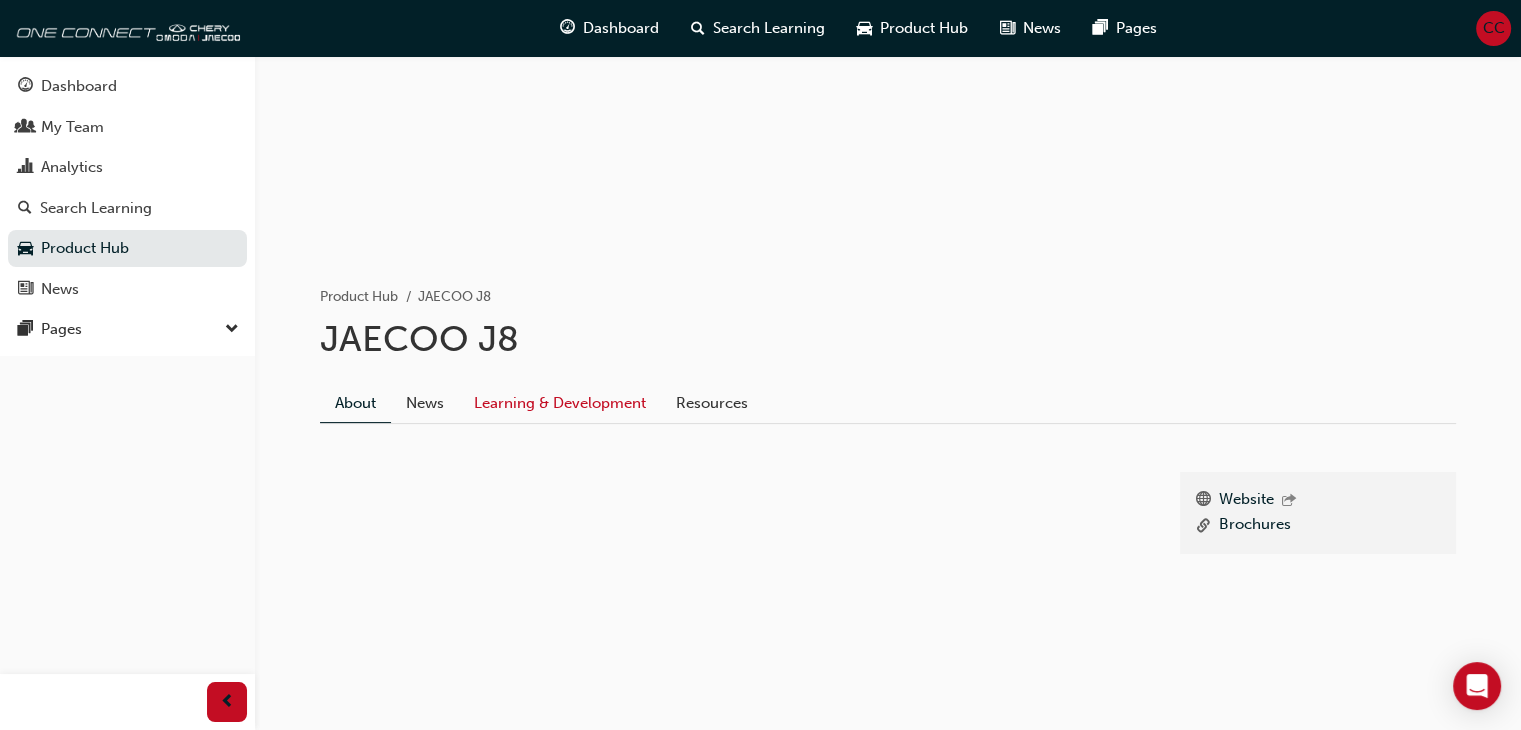click on "Learning & Development" at bounding box center (560, 403) 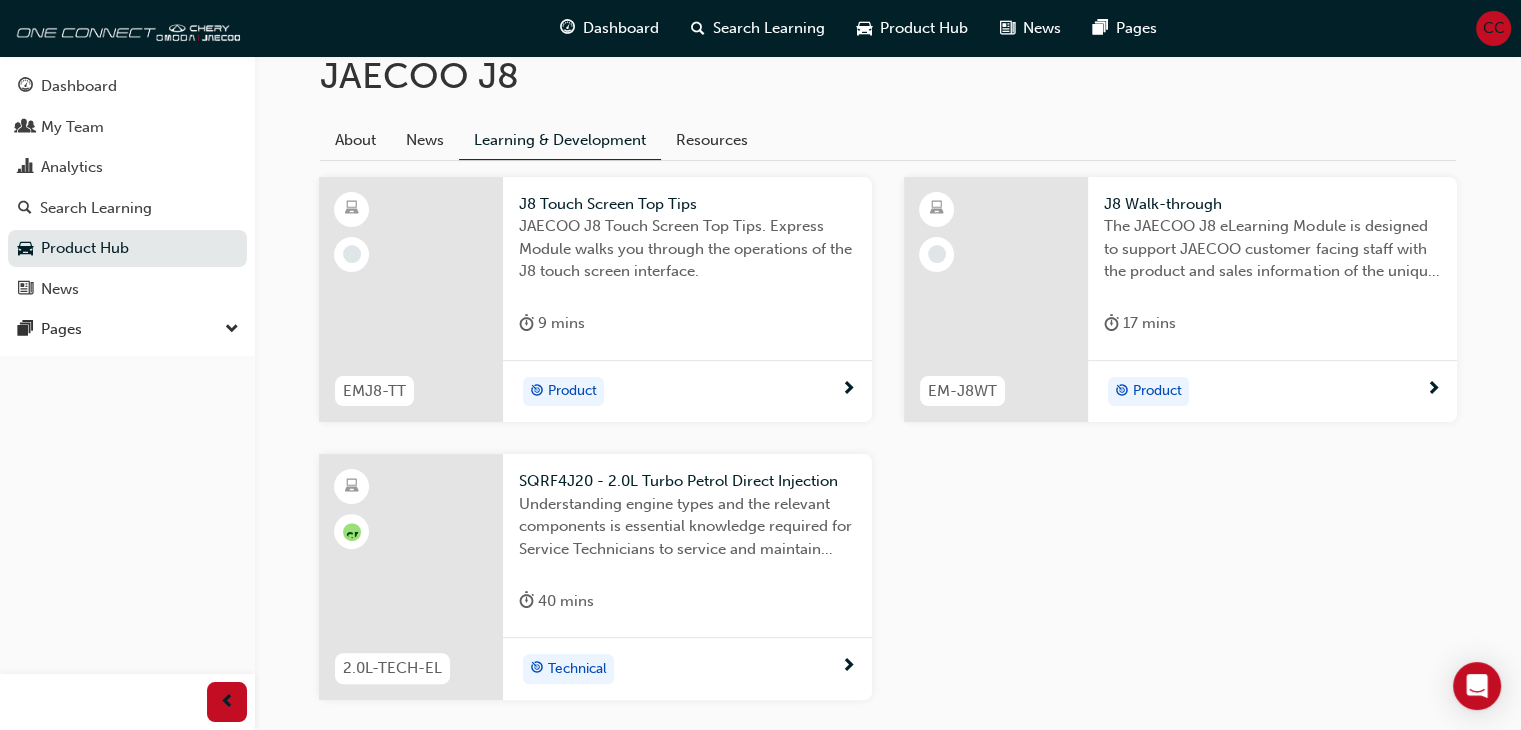 scroll, scrollTop: 0, scrollLeft: 0, axis: both 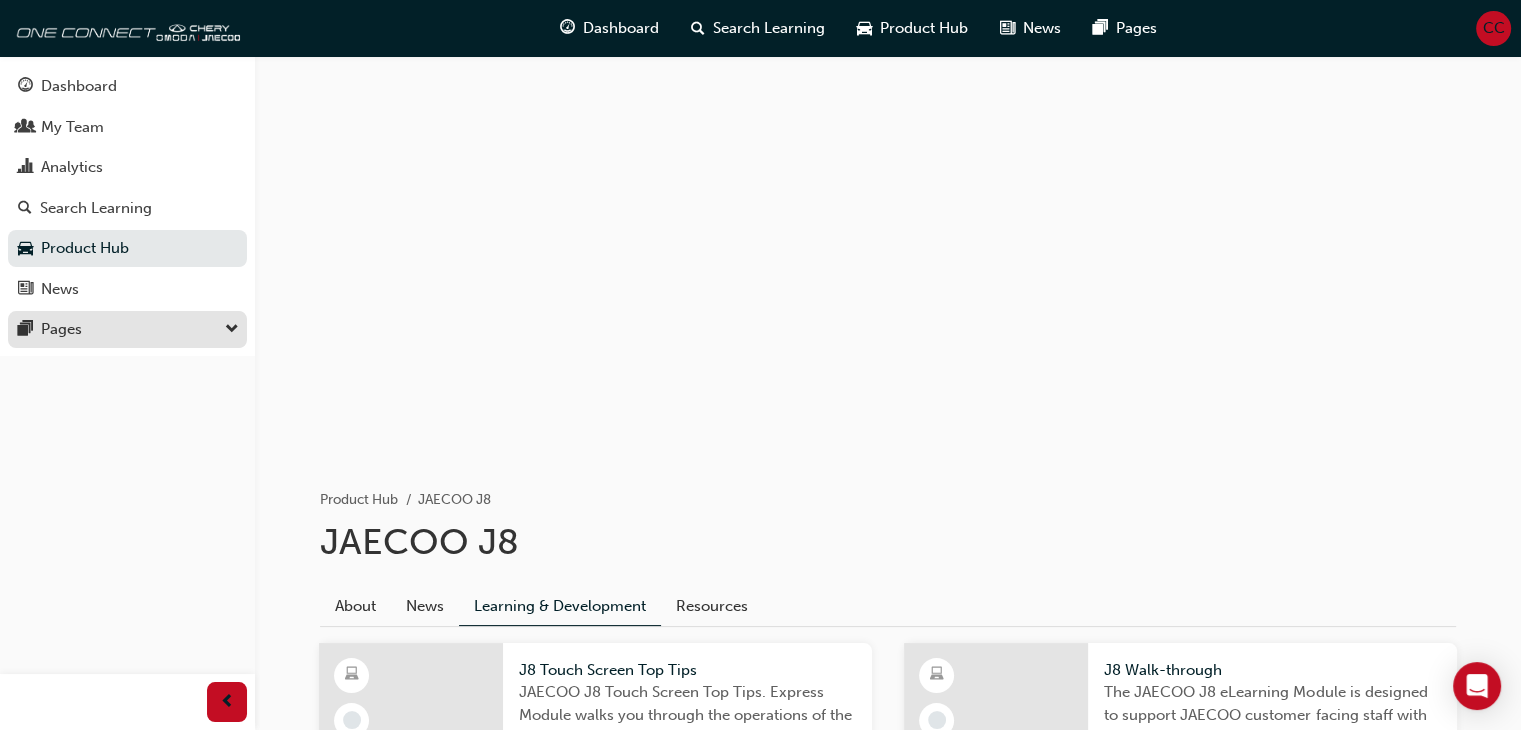 click on "Pages" at bounding box center [61, 329] 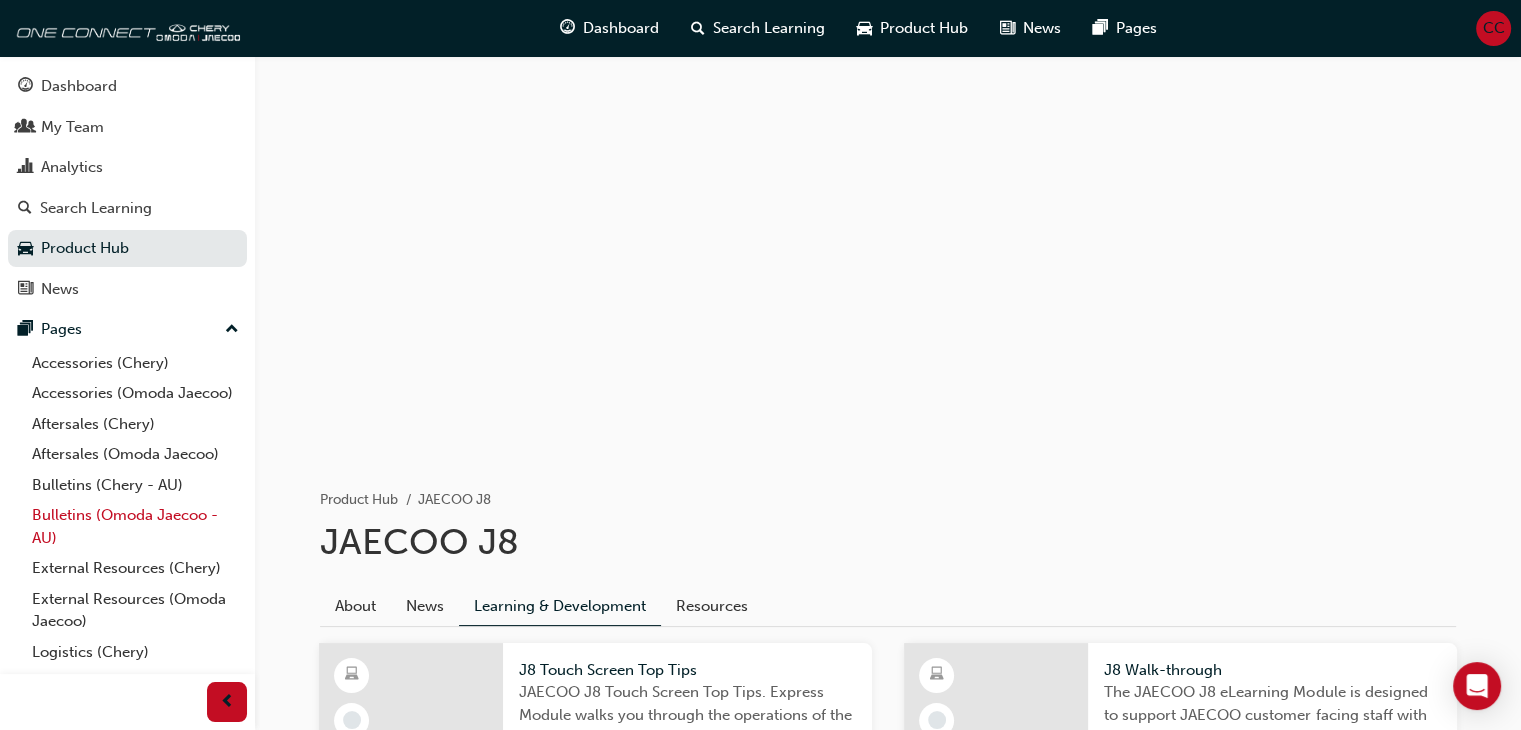 click on "Bulletins (Omoda Jaecoo - AU)" at bounding box center (135, 526) 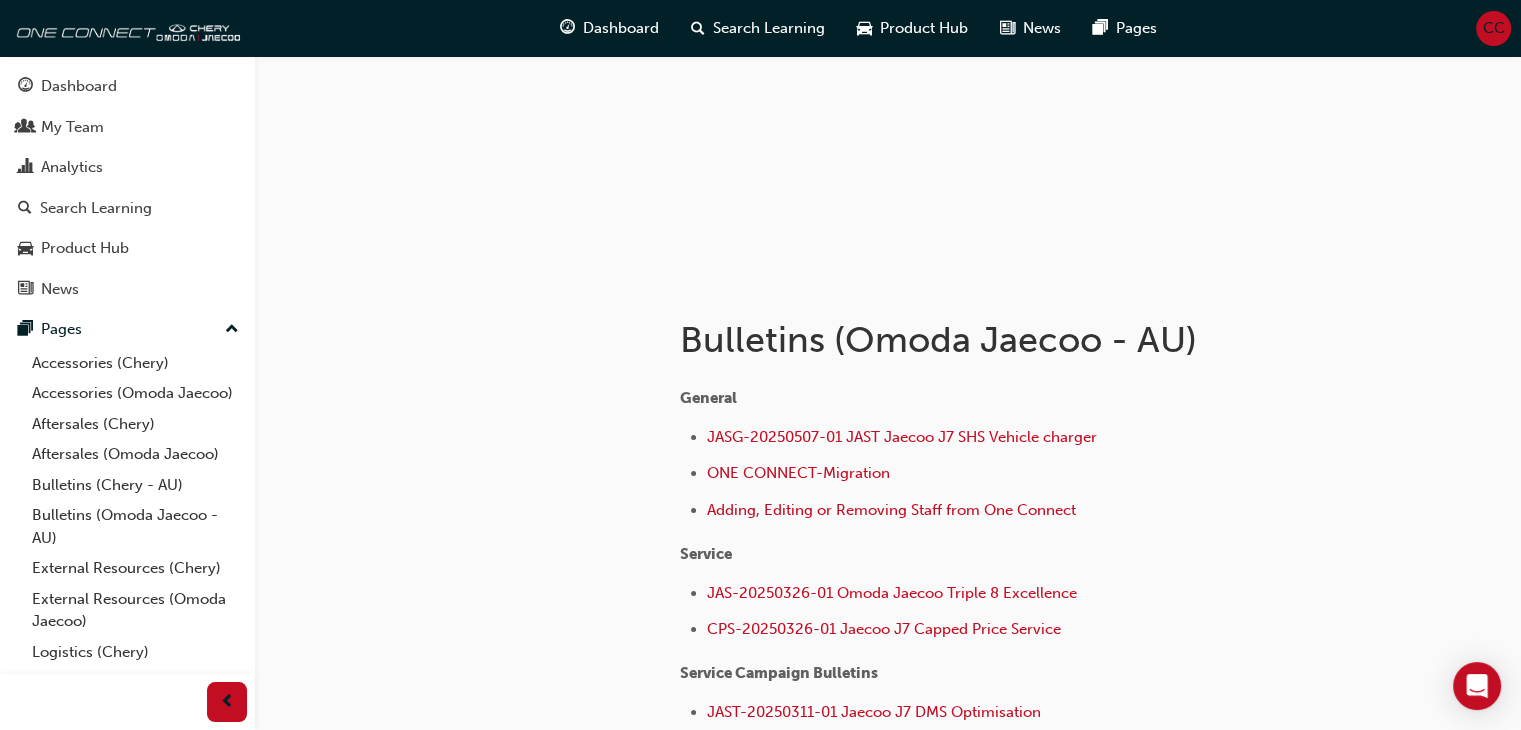 scroll, scrollTop: 254, scrollLeft: 0, axis: vertical 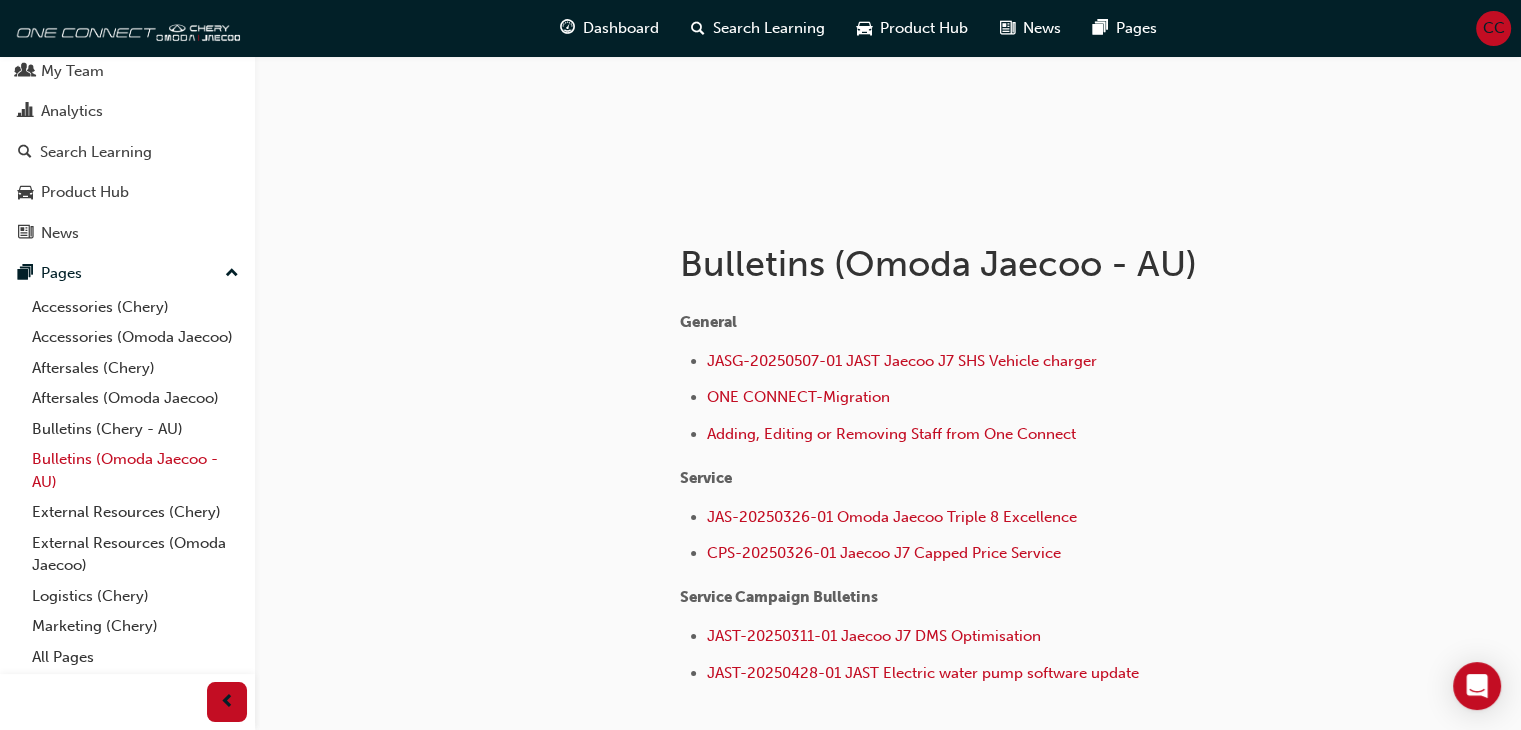 click on "Bulletins (Omoda Jaecoo - AU)" at bounding box center [135, 470] 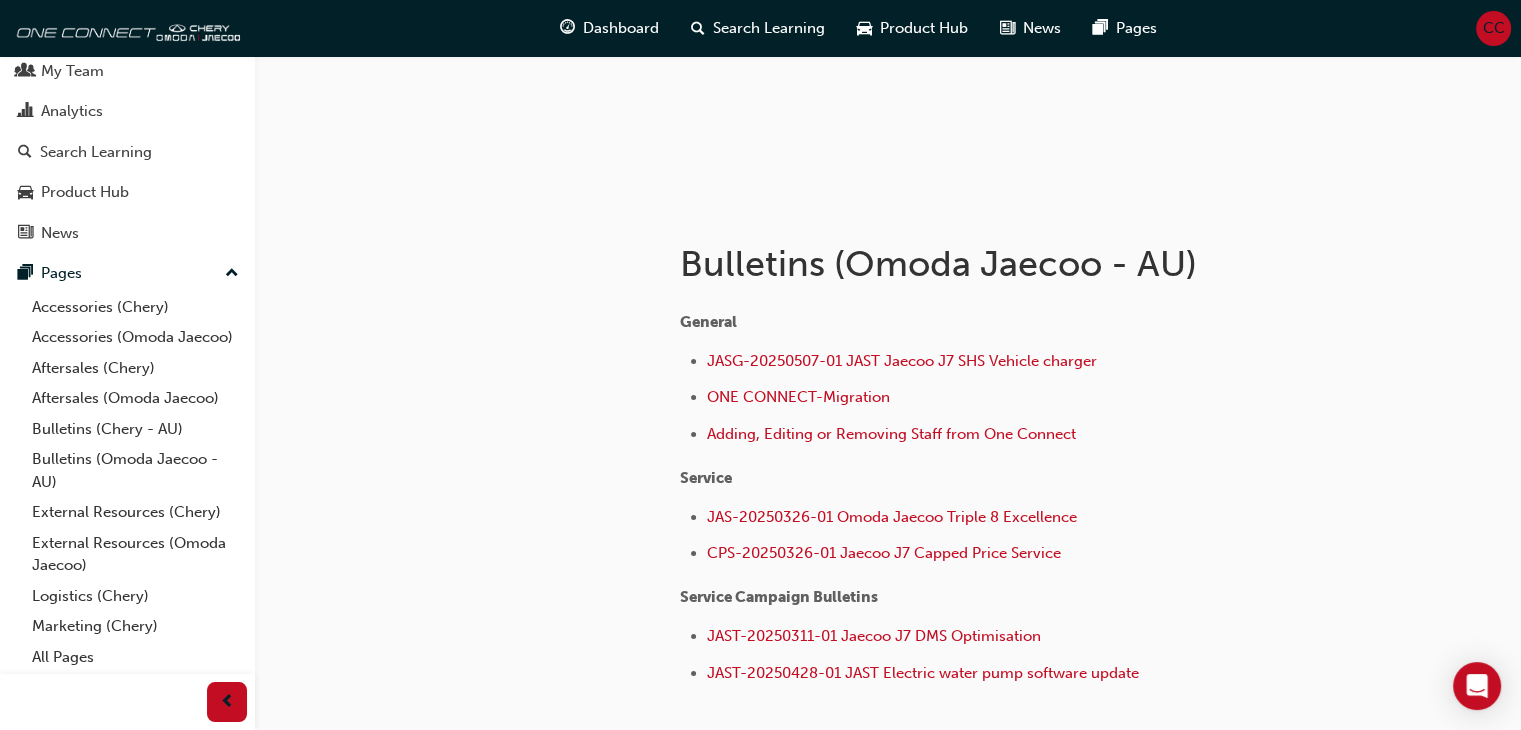scroll, scrollTop: 405, scrollLeft: 0, axis: vertical 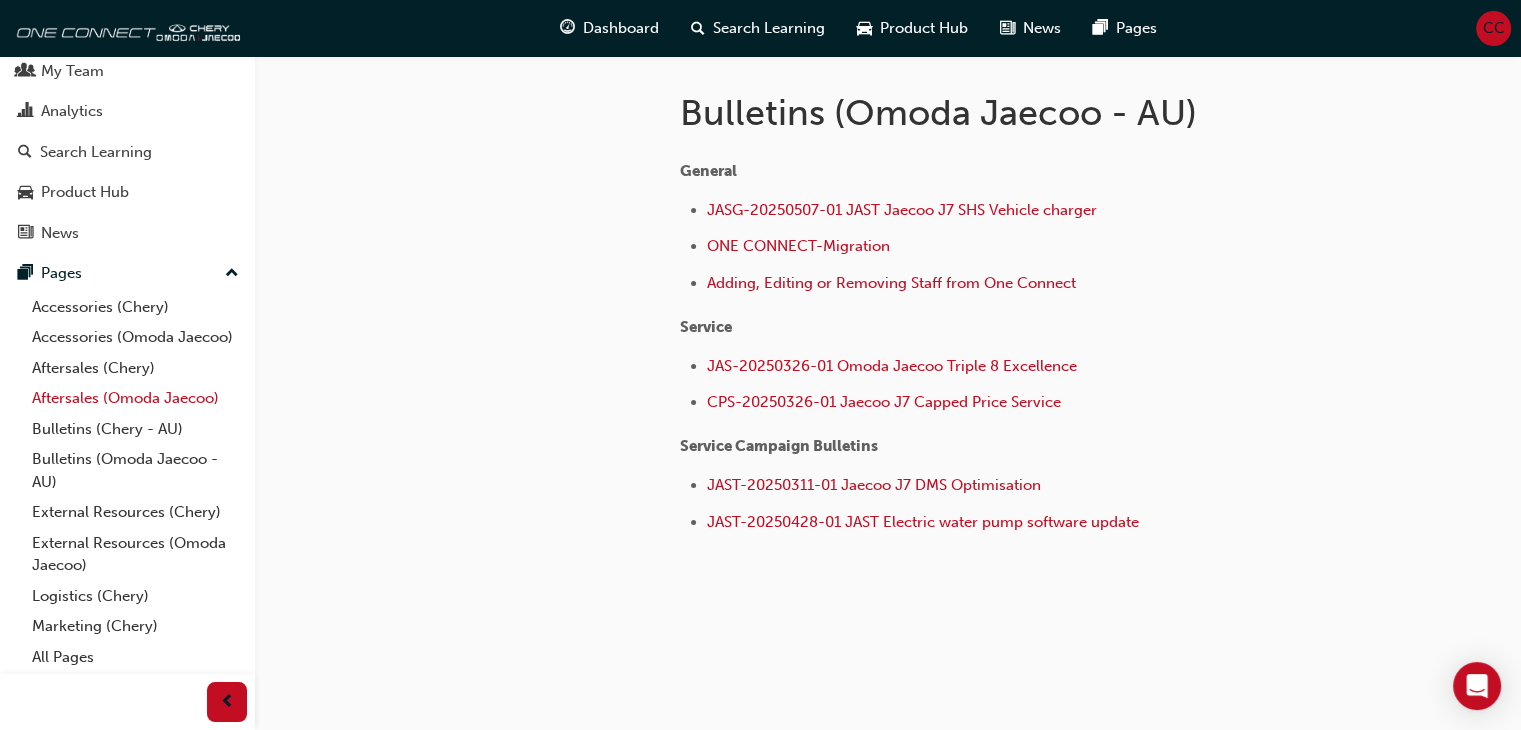 click on "Aftersales (Omoda Jaecoo)" at bounding box center [135, 398] 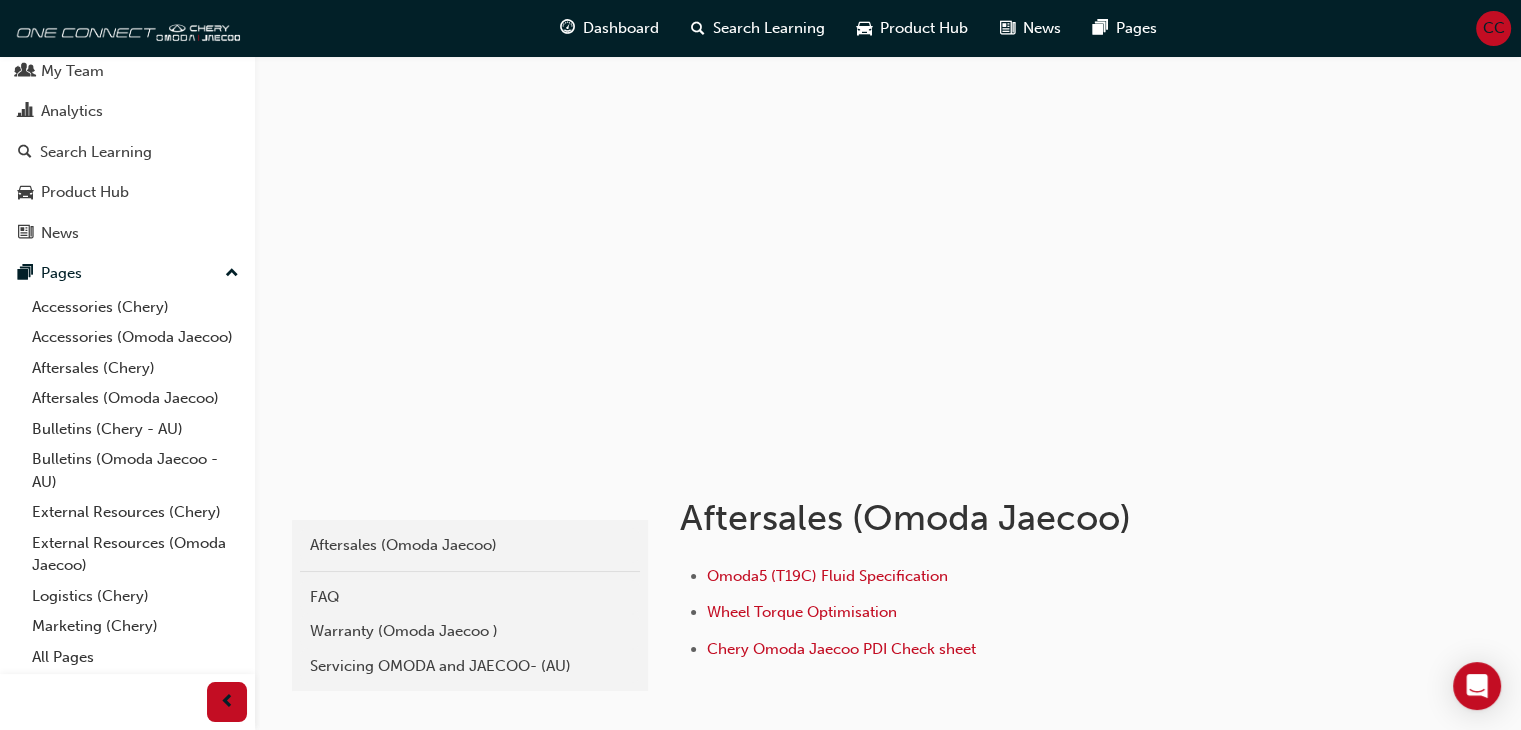 scroll, scrollTop: 80, scrollLeft: 0, axis: vertical 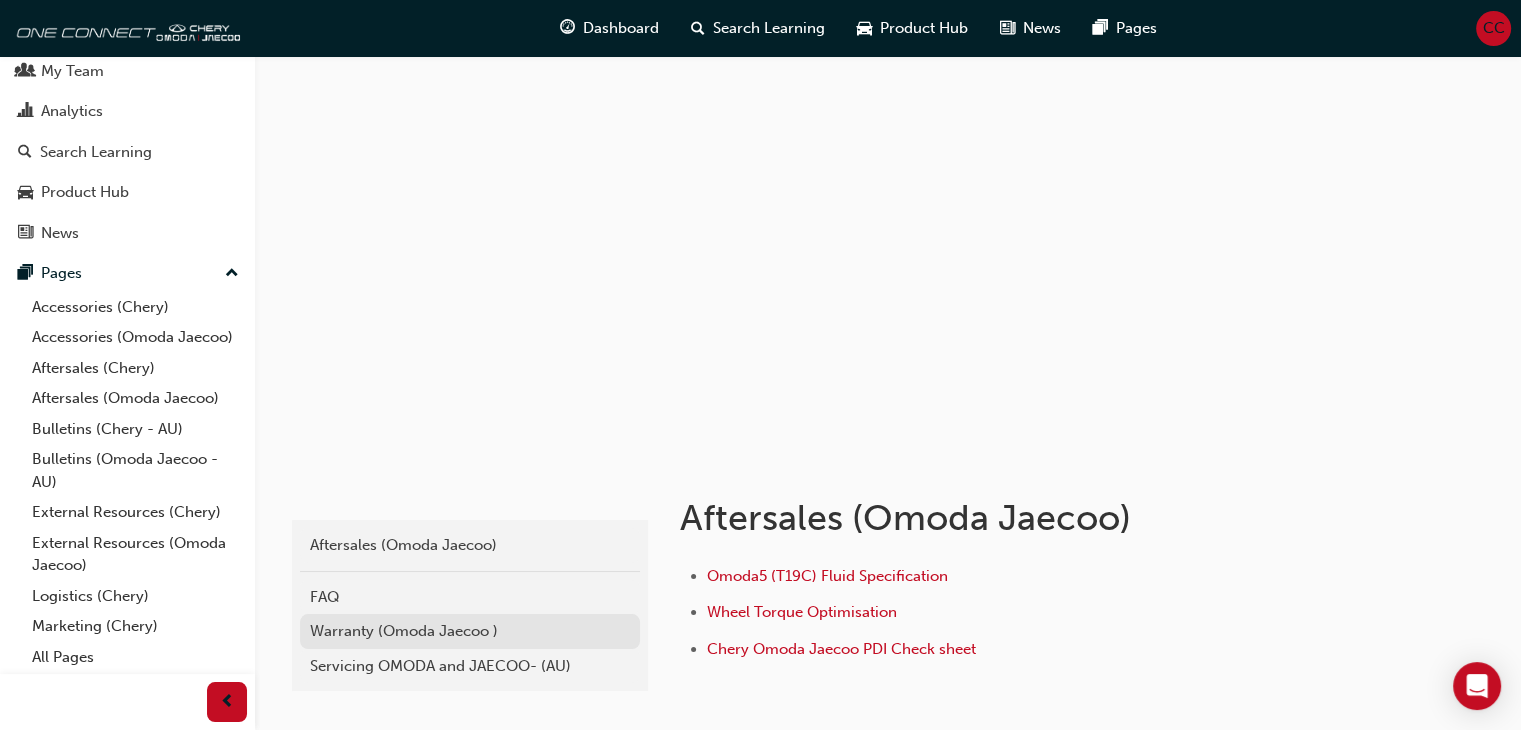 click on "Warranty (Omoda Jaecoo )" at bounding box center [470, 631] 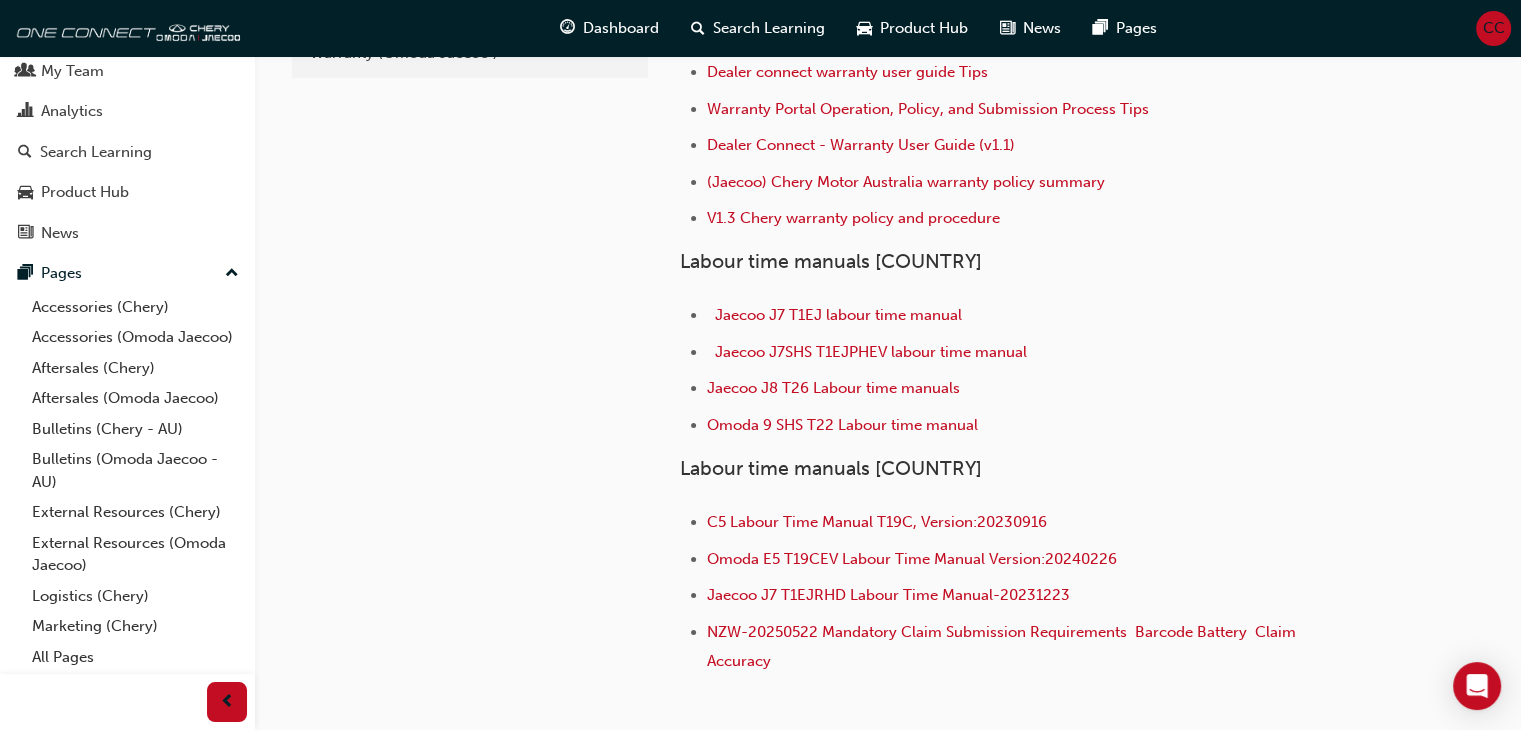scroll, scrollTop: 164, scrollLeft: 0, axis: vertical 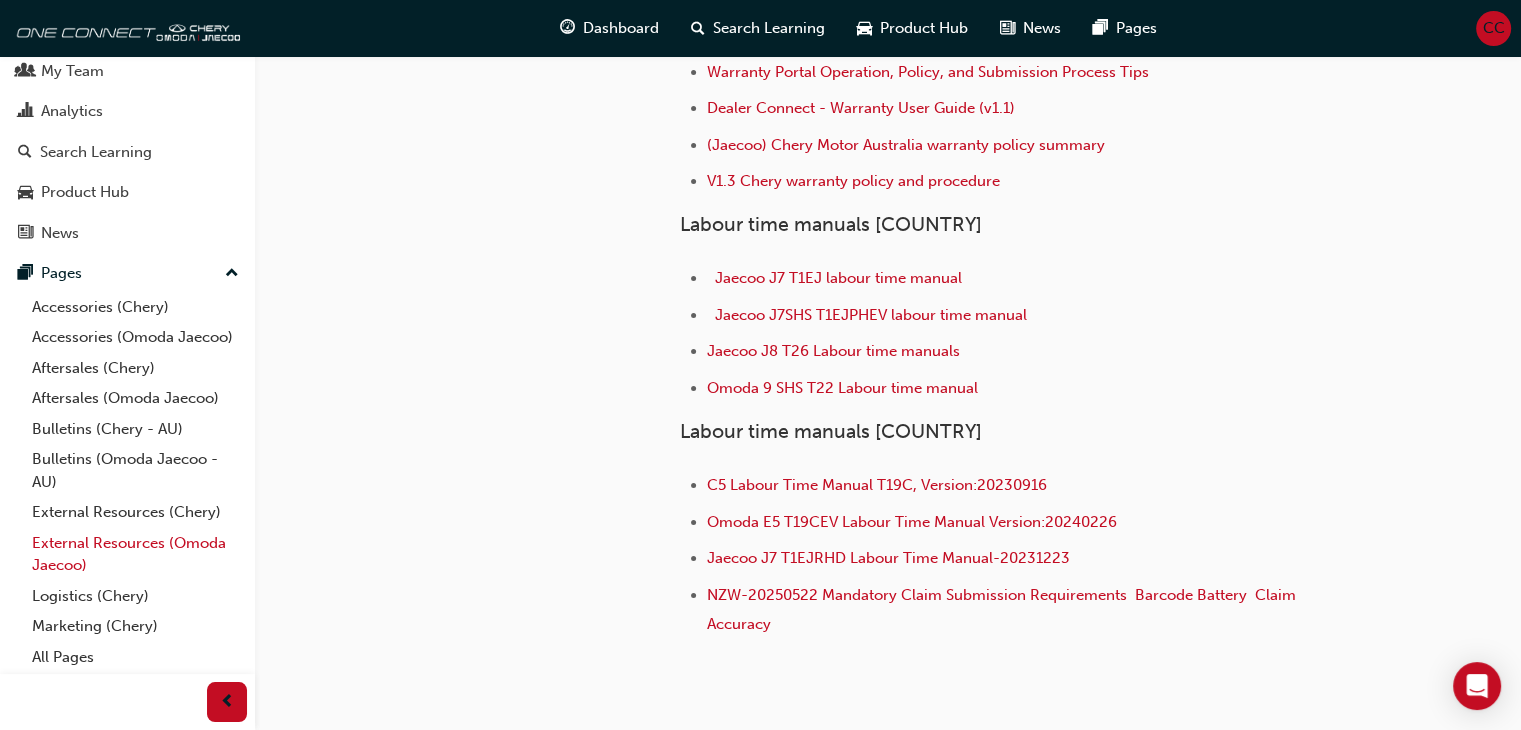 click on "External Resources (Omoda Jaecoo)" at bounding box center [135, 554] 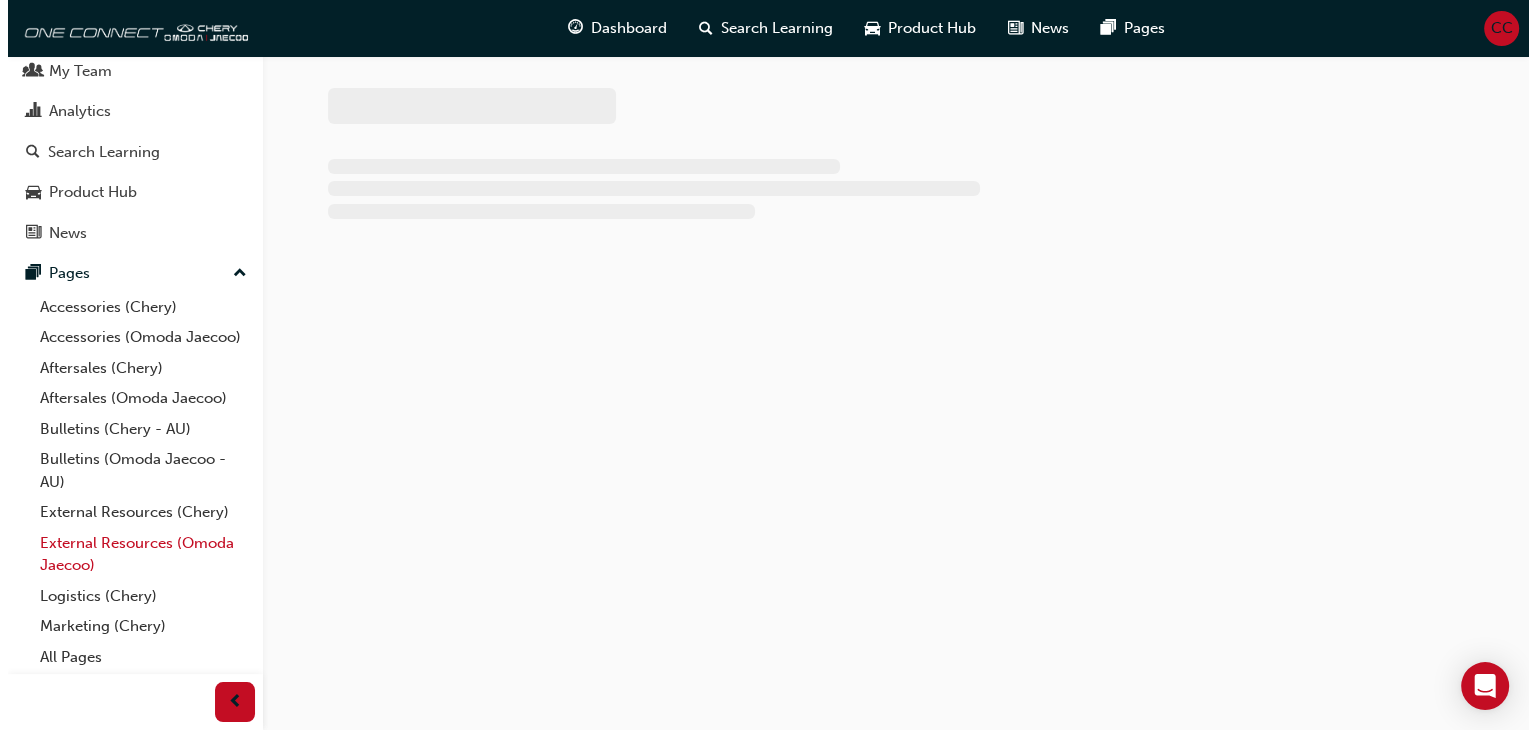 scroll, scrollTop: 0, scrollLeft: 0, axis: both 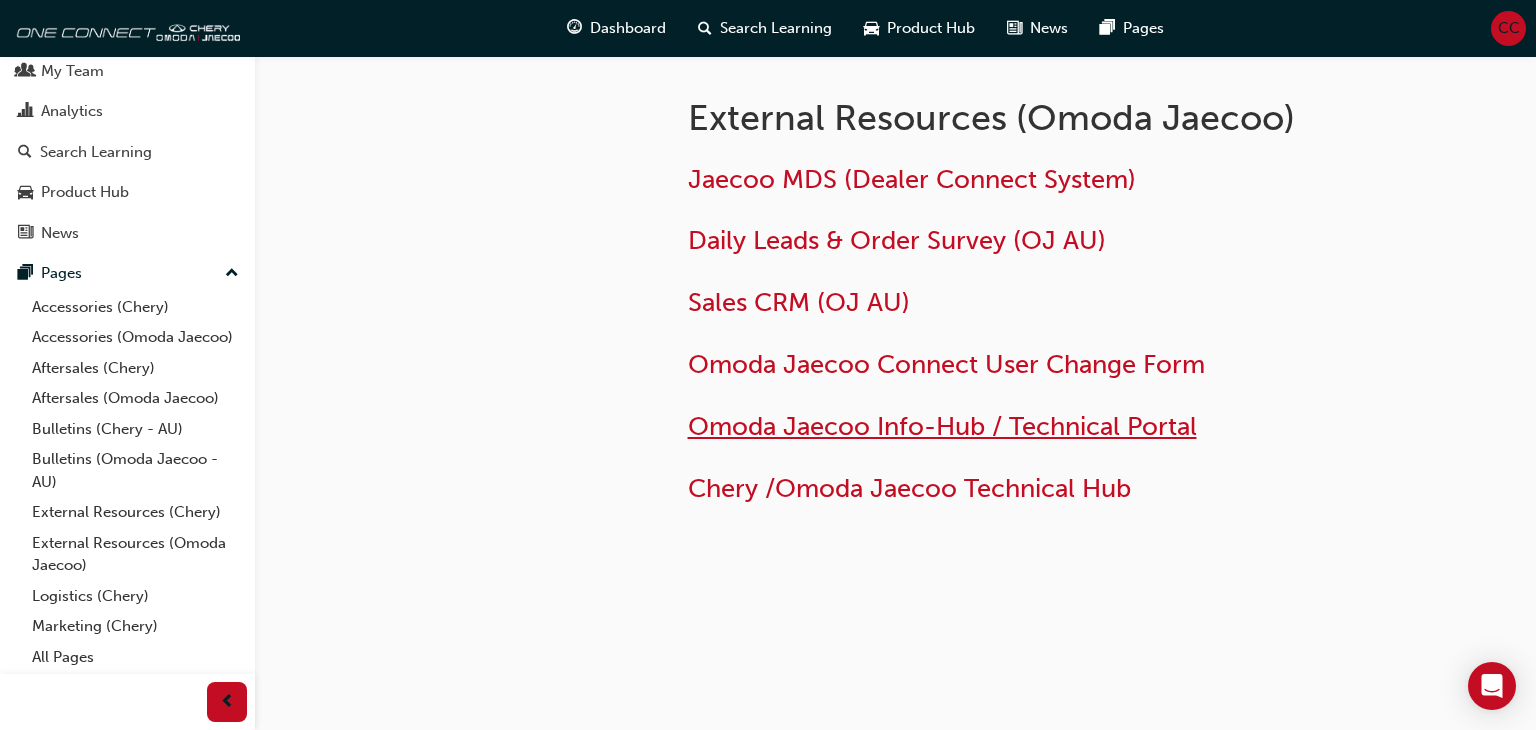 click on "Omoda Jaecoo Info-Hub / Technical Portal" at bounding box center [942, 426] 